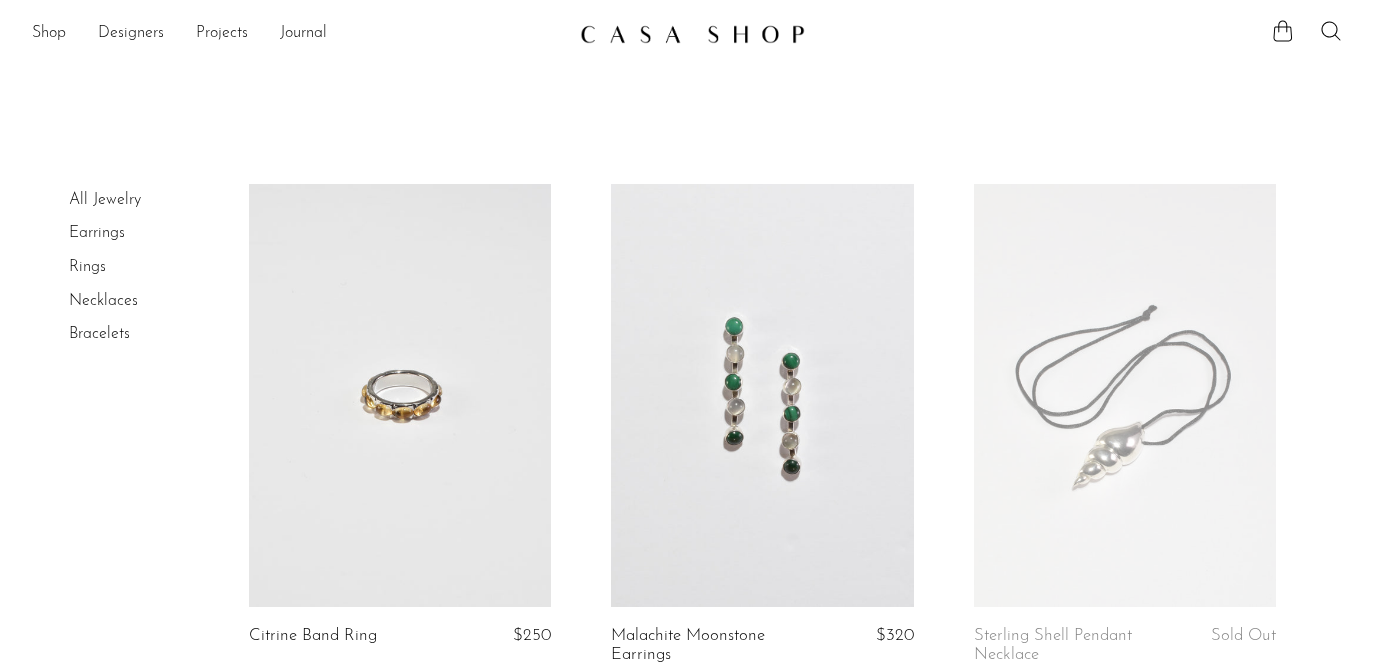scroll, scrollTop: 0, scrollLeft: 0, axis: both 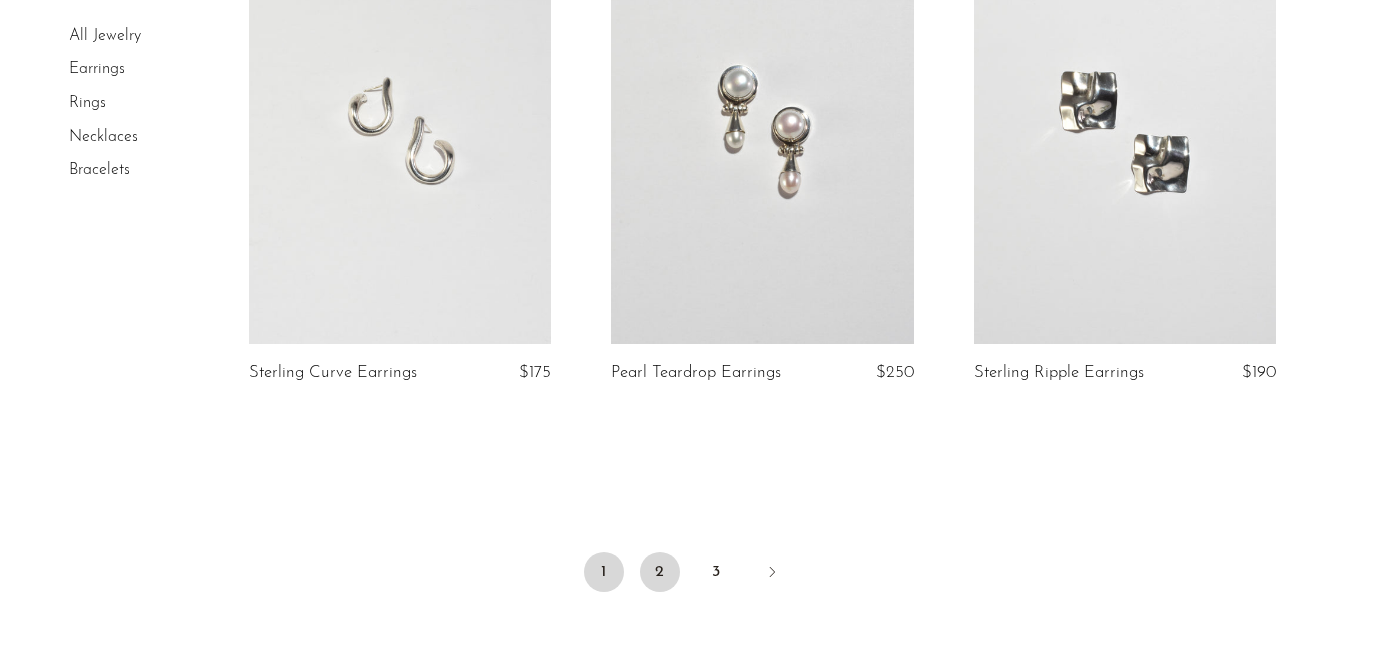 click on "2" at bounding box center [660, 572] 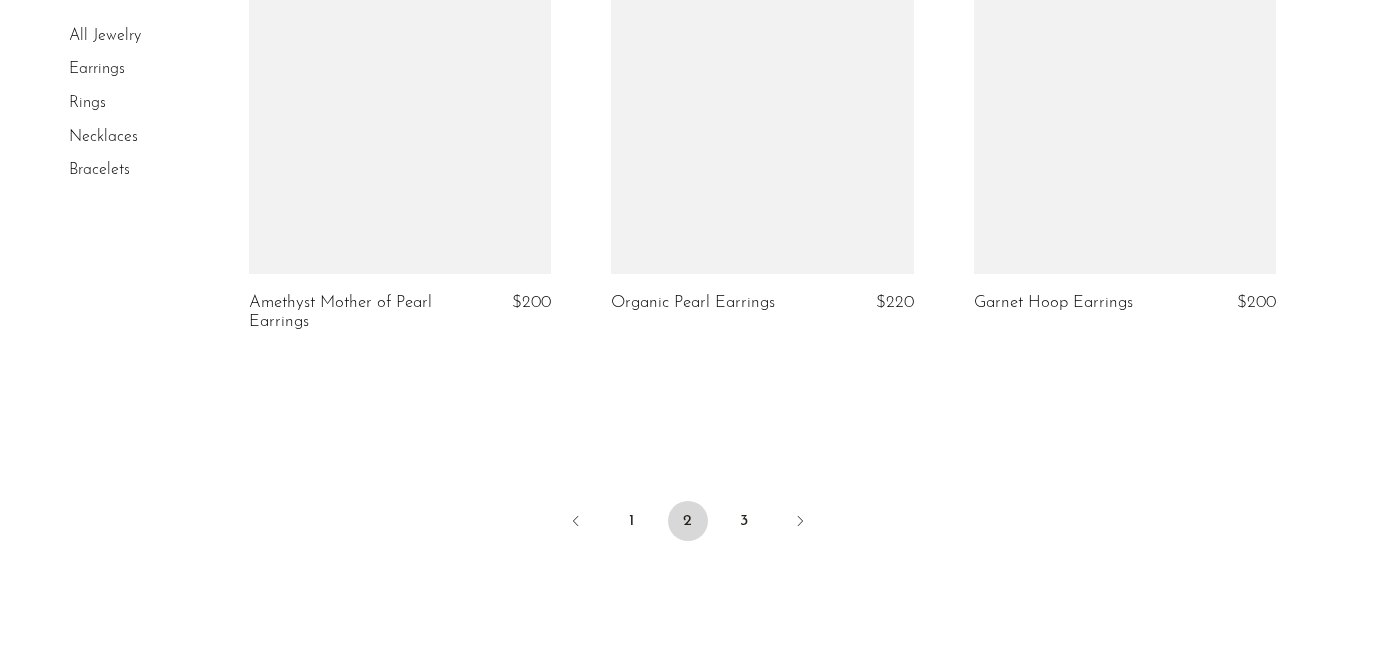 scroll, scrollTop: 6166, scrollLeft: 0, axis: vertical 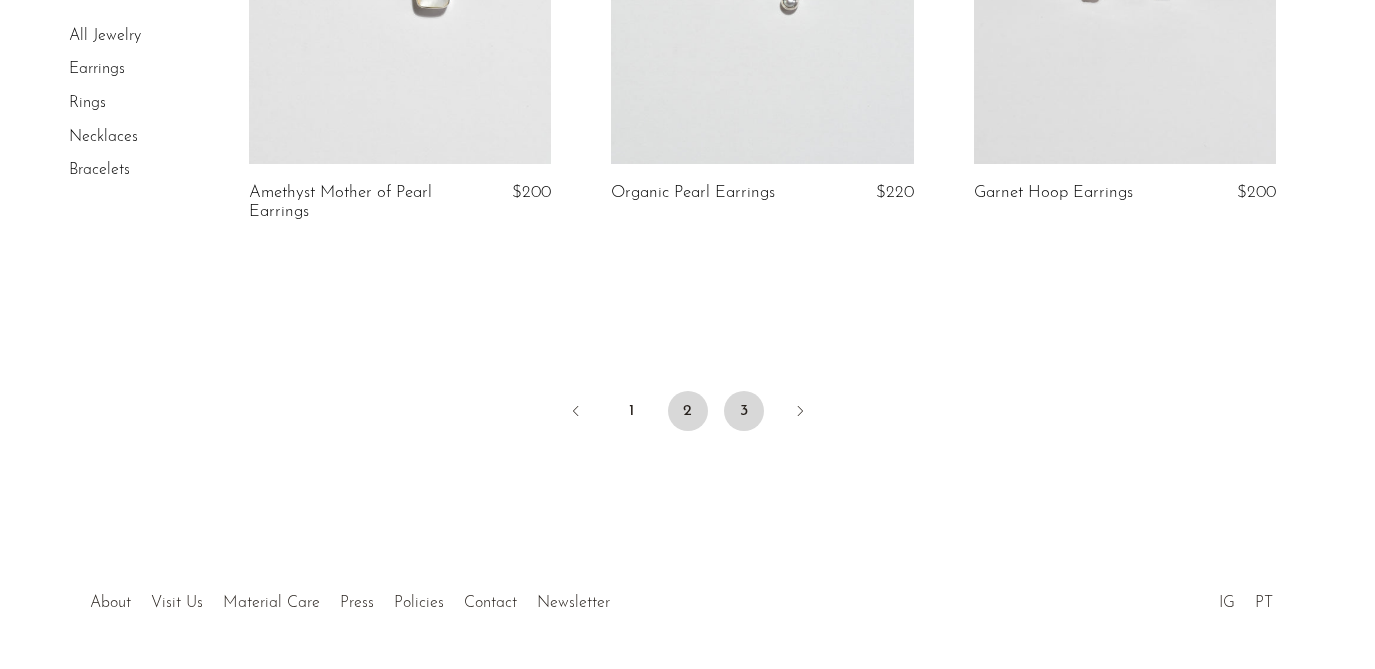 click on "3" at bounding box center [744, 411] 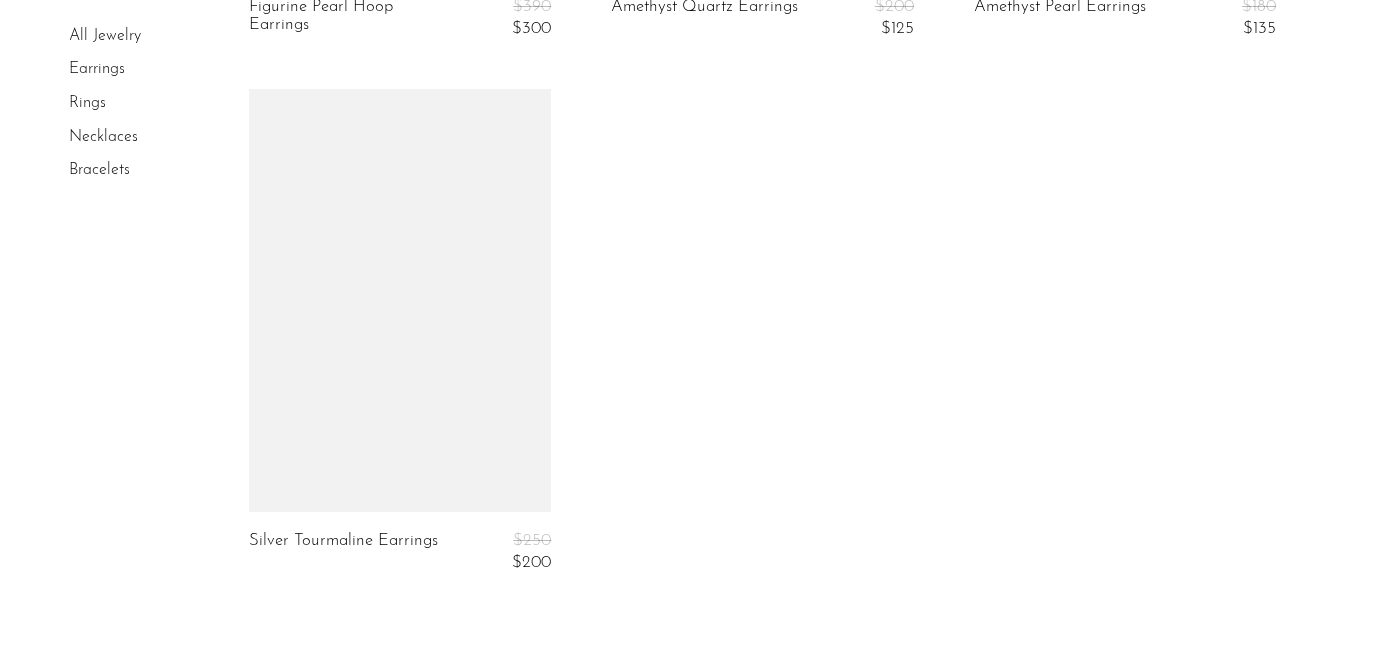 scroll, scrollTop: 2930, scrollLeft: 0, axis: vertical 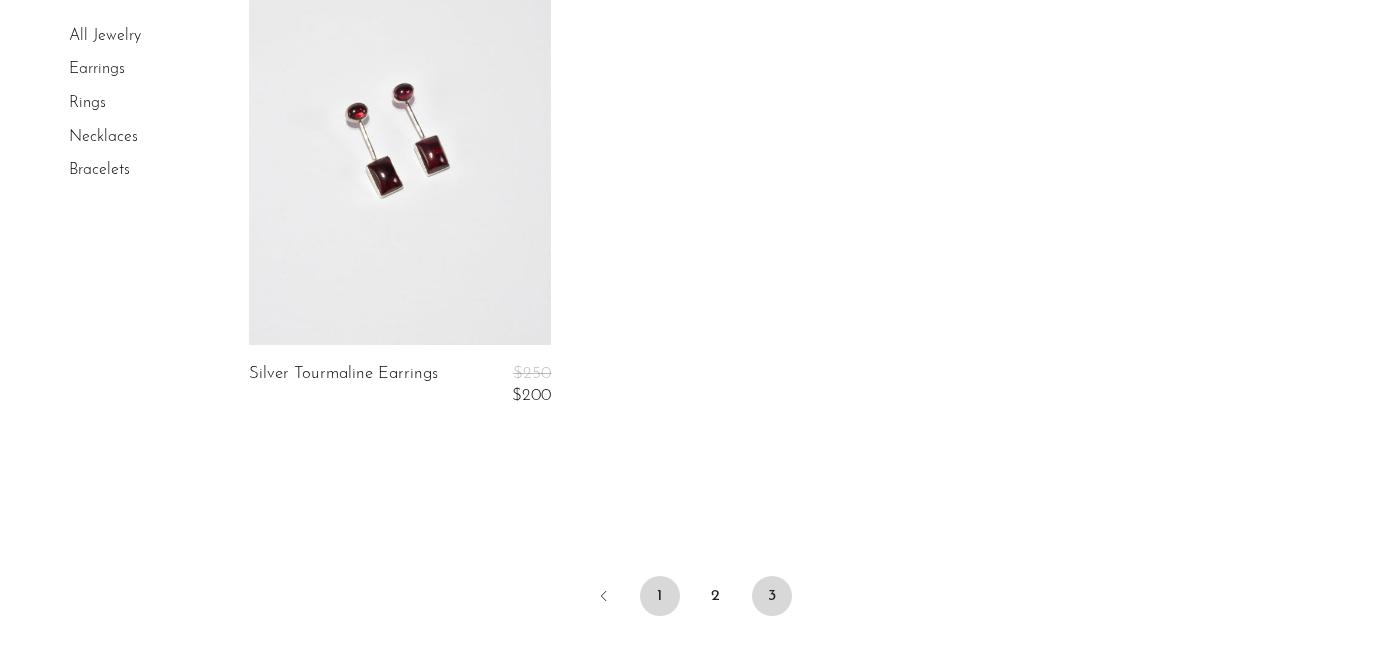 click on "1" at bounding box center (660, 596) 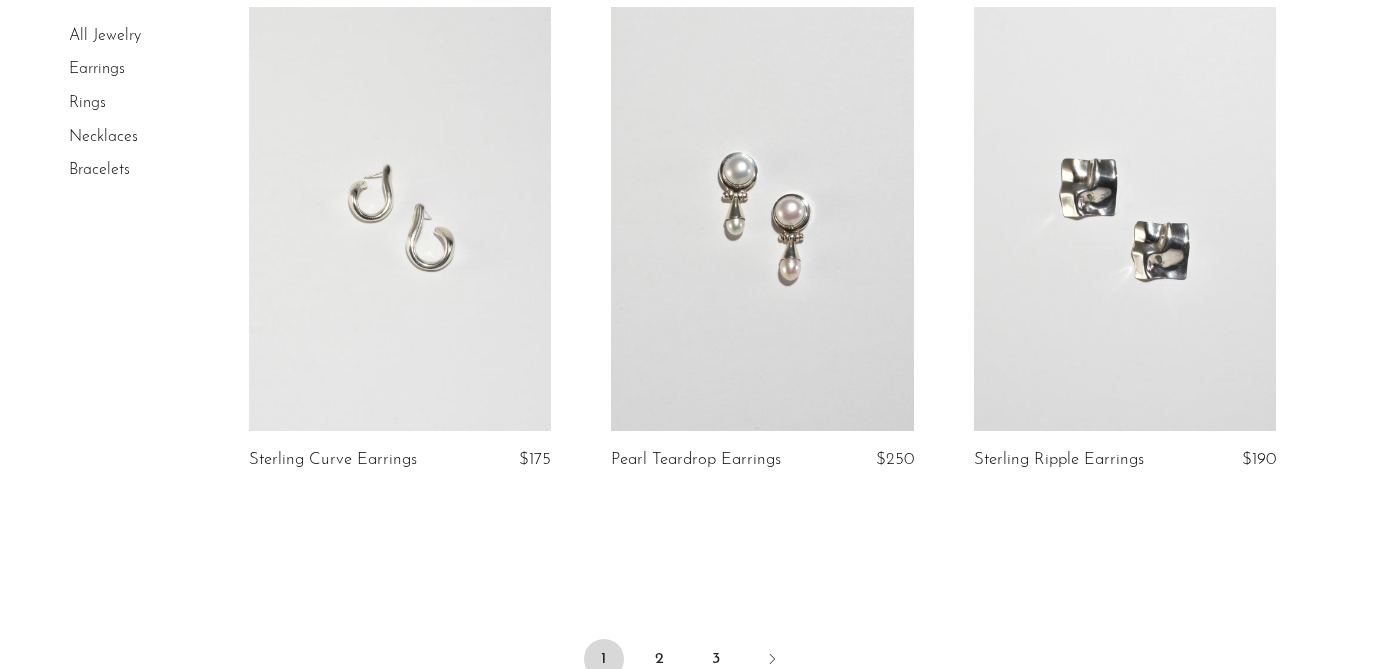 scroll, scrollTop: 5917, scrollLeft: 0, axis: vertical 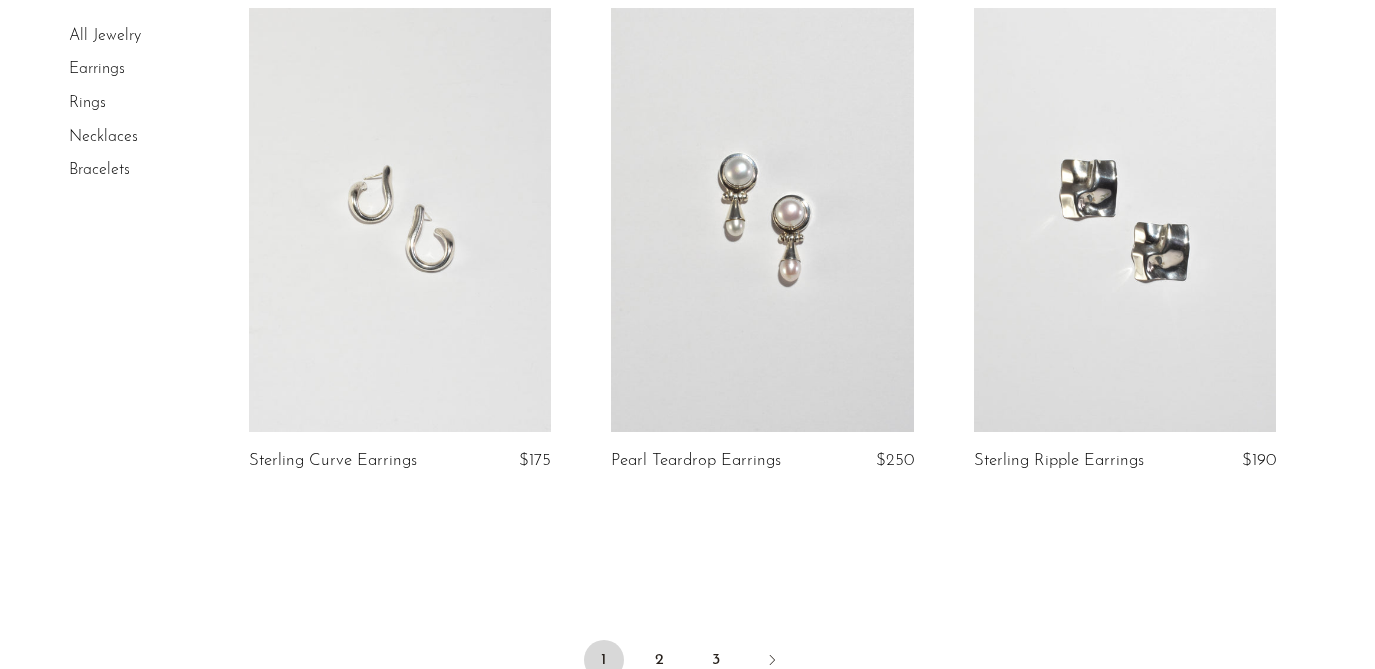 click at bounding box center (762, 219) 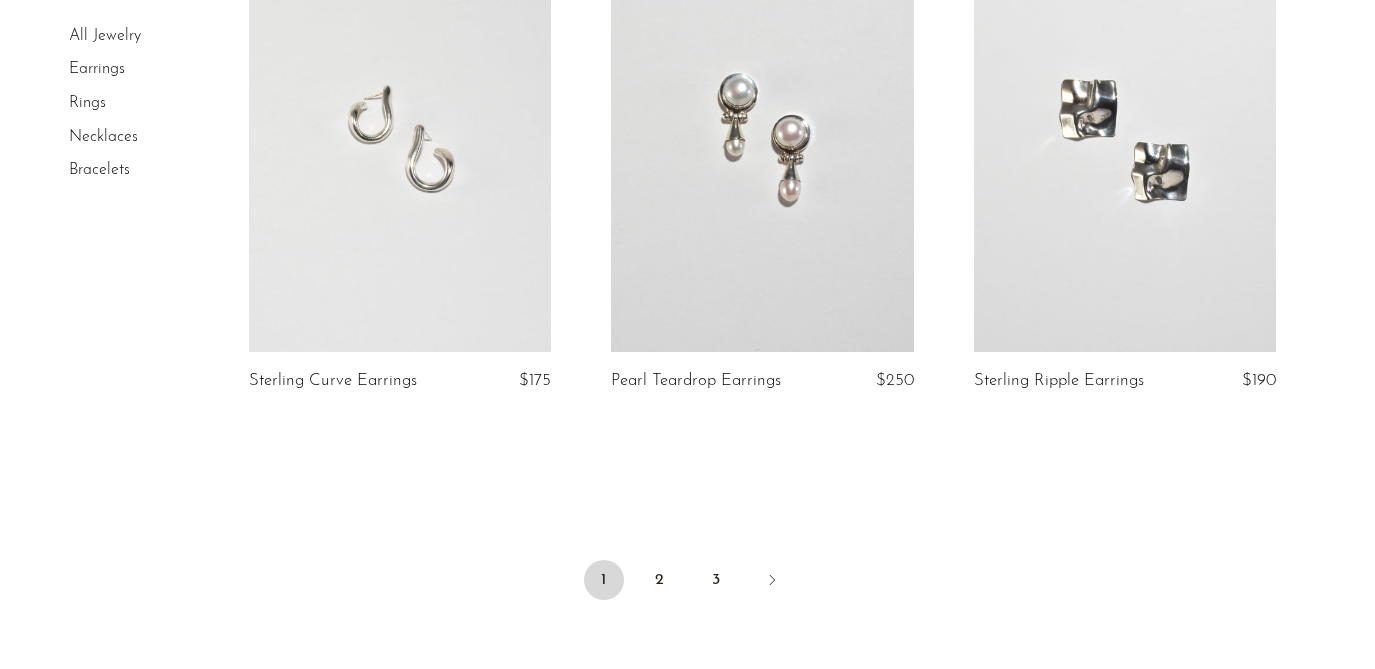 scroll, scrollTop: 6234, scrollLeft: 0, axis: vertical 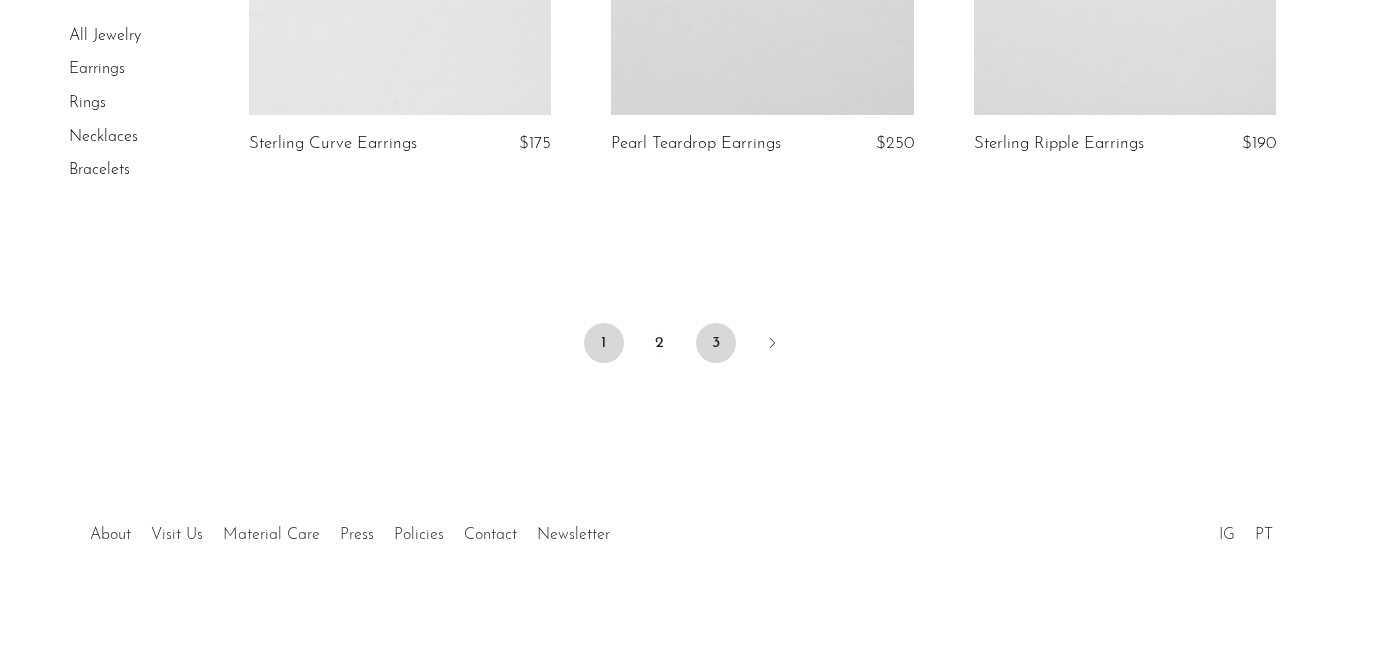 click on "3" at bounding box center (716, 343) 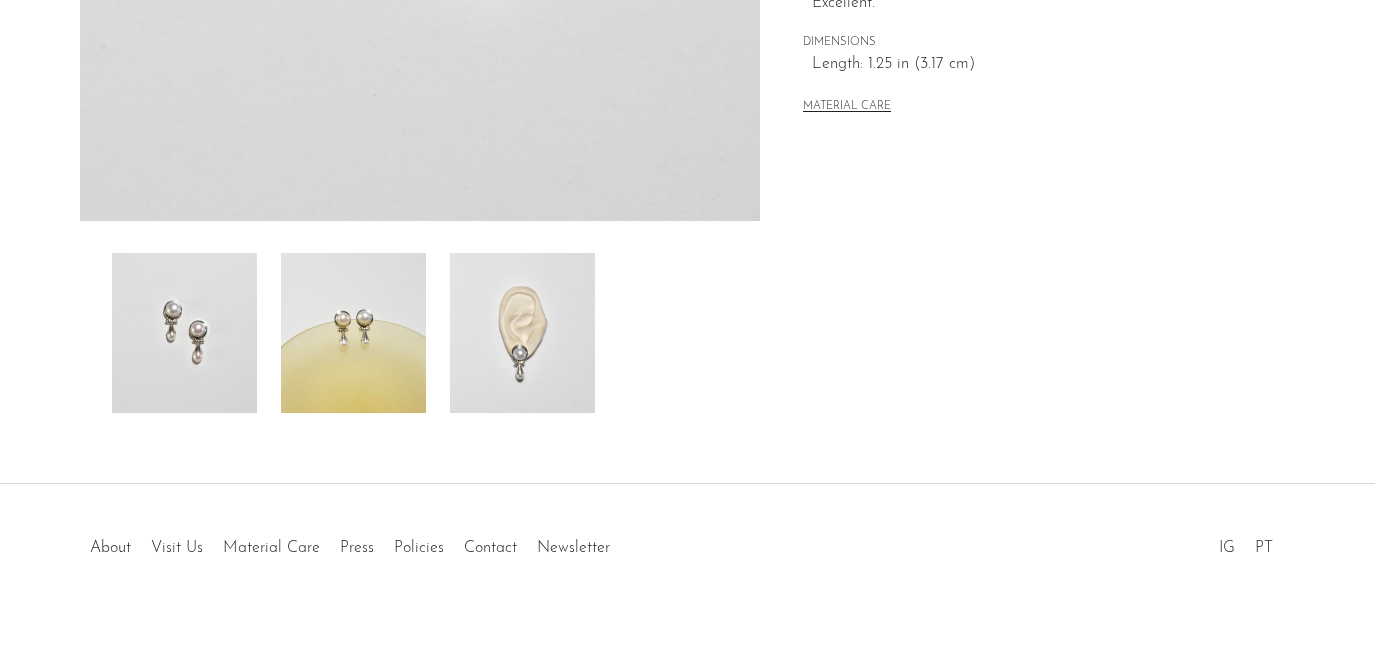 scroll, scrollTop: 633, scrollLeft: 0, axis: vertical 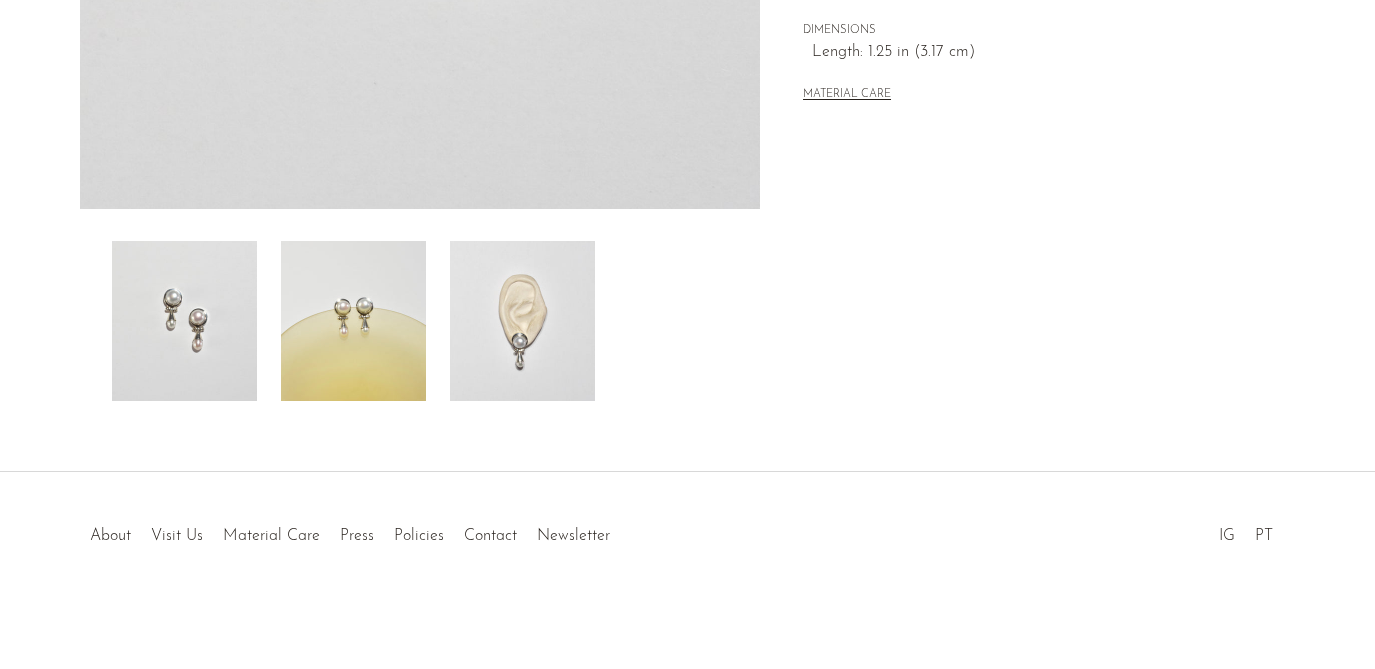 click at bounding box center [522, 321] 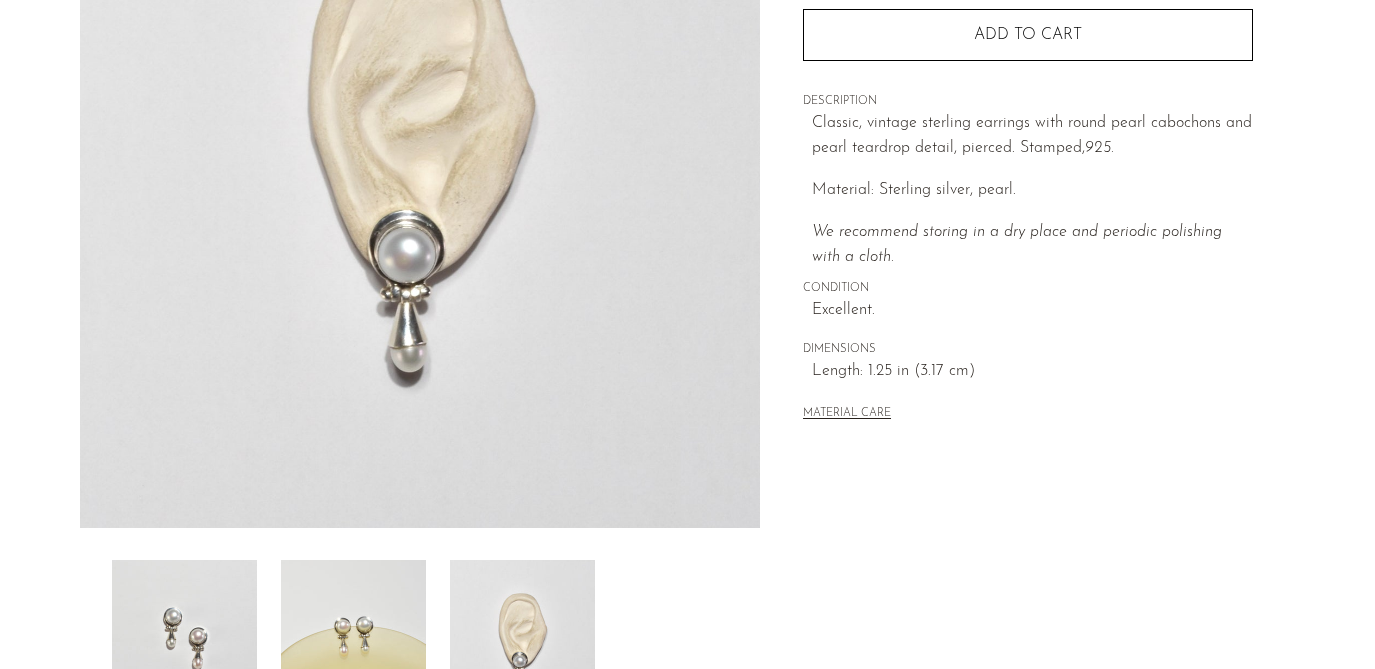 scroll, scrollTop: 233, scrollLeft: 0, axis: vertical 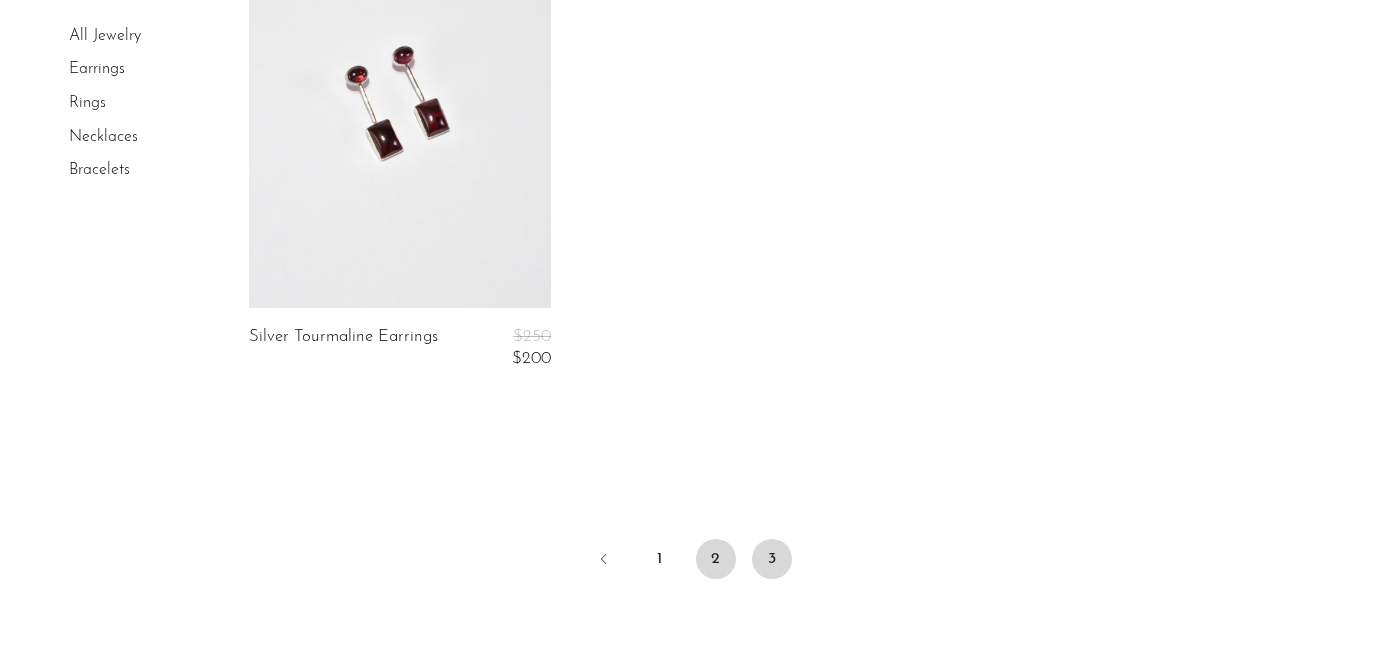 click on "2" at bounding box center [716, 559] 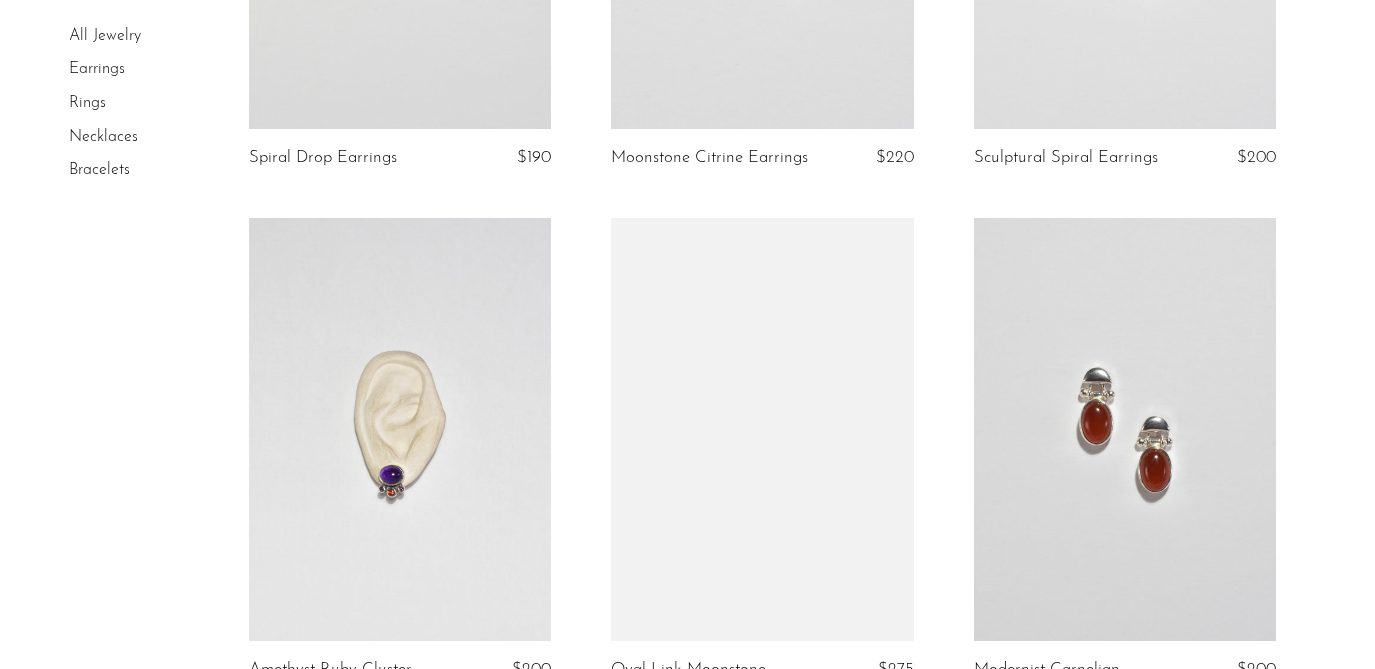 scroll, scrollTop: 2723, scrollLeft: 0, axis: vertical 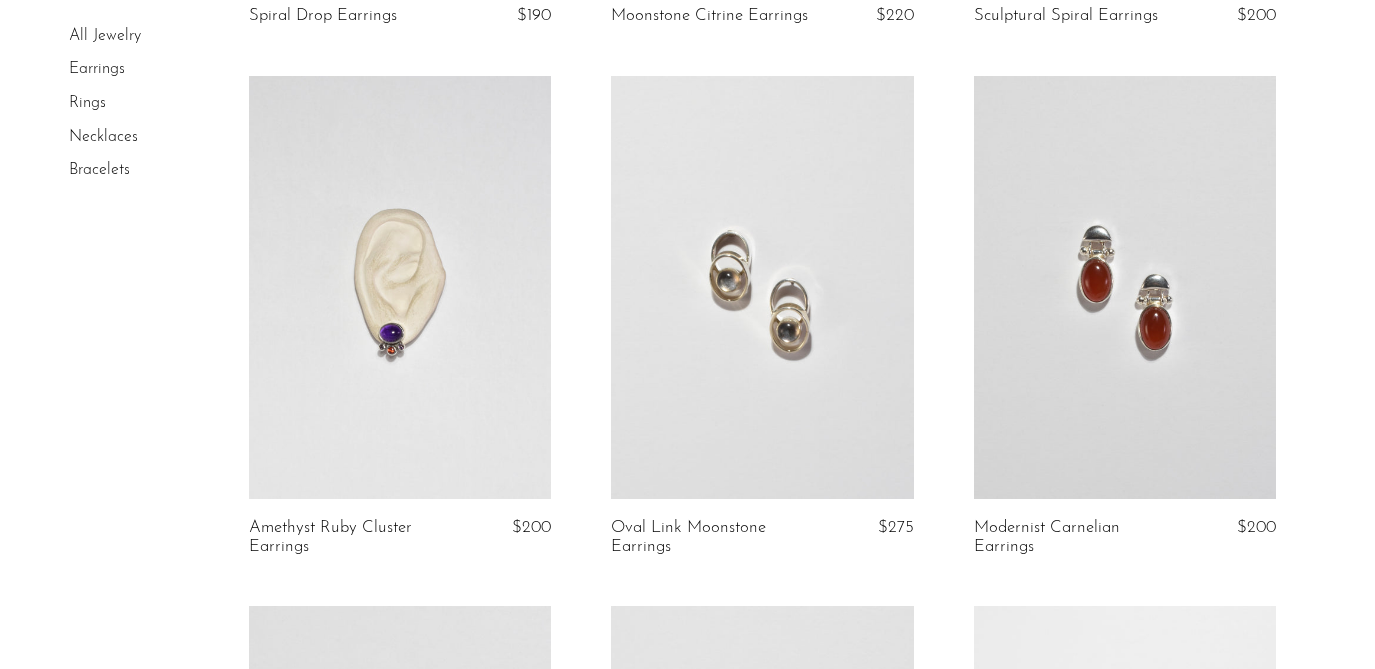click at bounding box center (1125, 287) 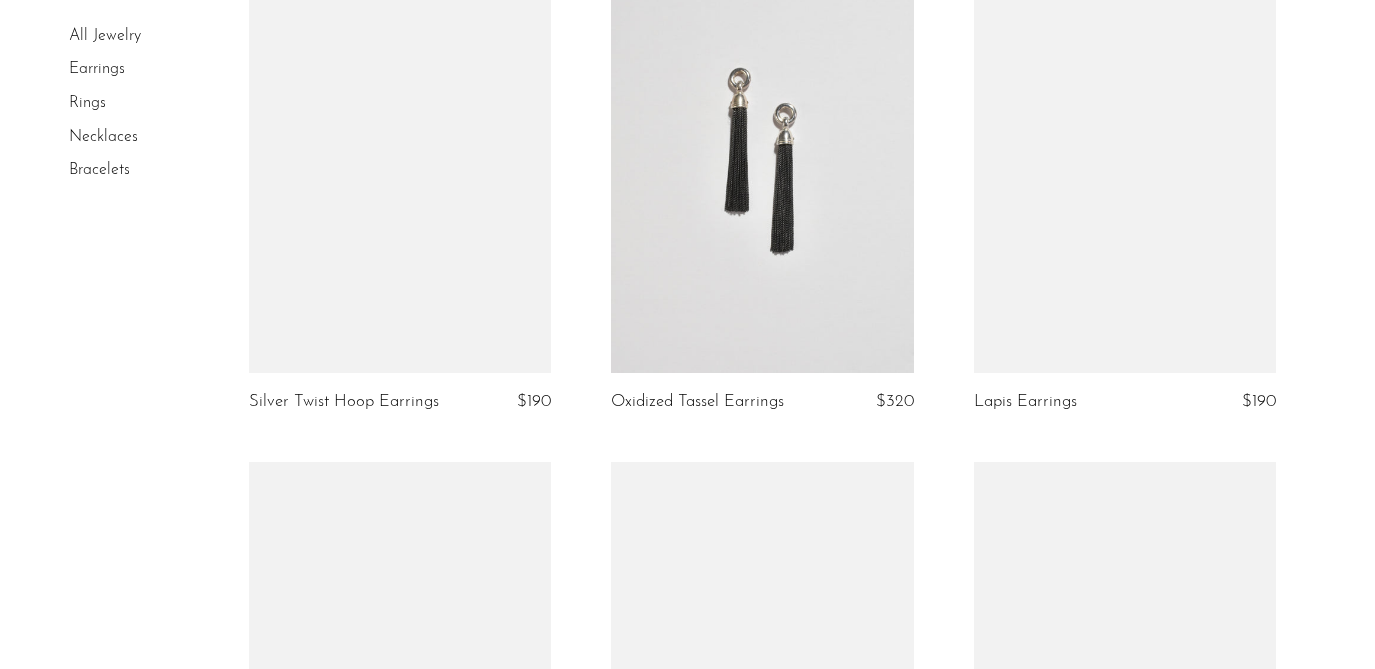 scroll, scrollTop: 4336, scrollLeft: 0, axis: vertical 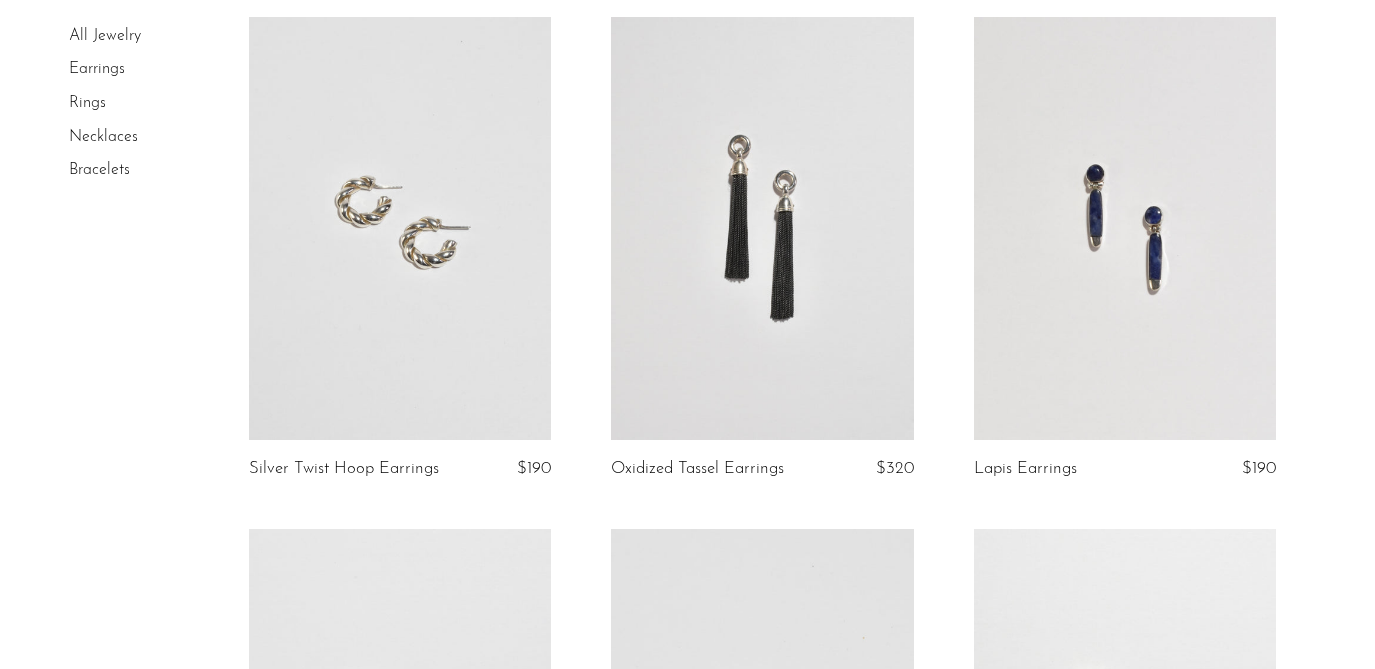 click at bounding box center [1125, 228] 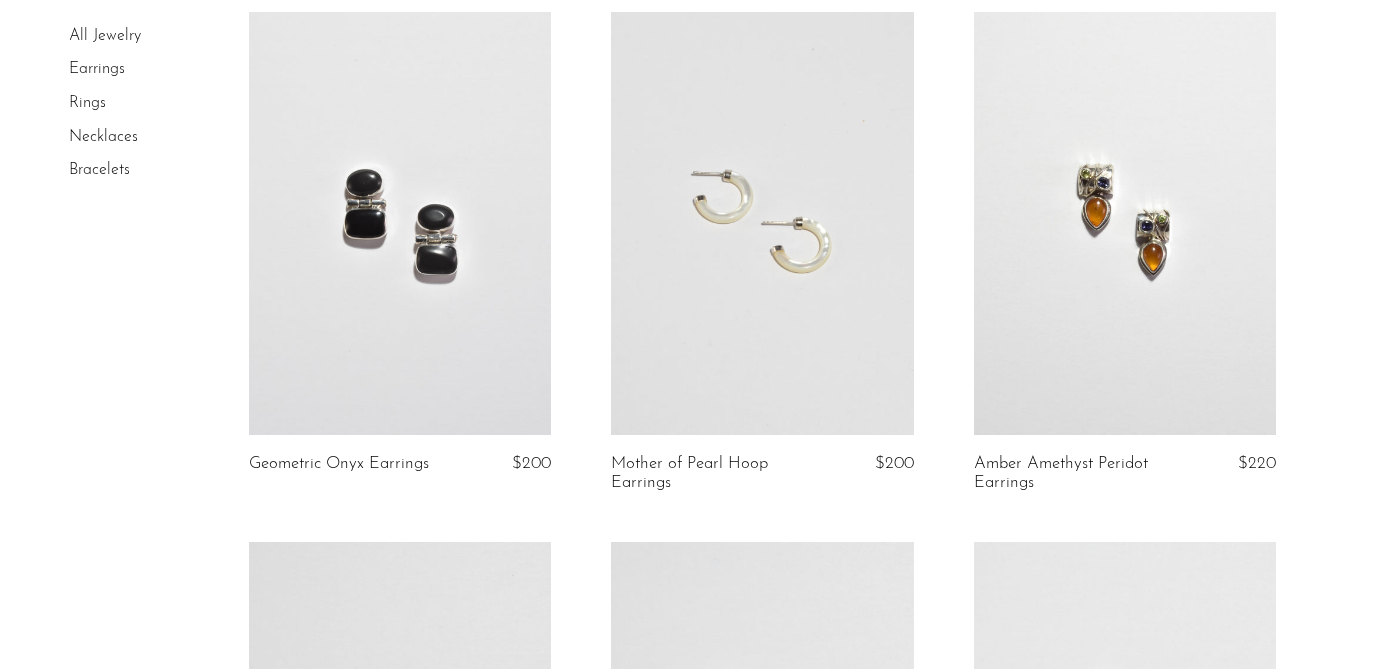 scroll, scrollTop: 4787, scrollLeft: 0, axis: vertical 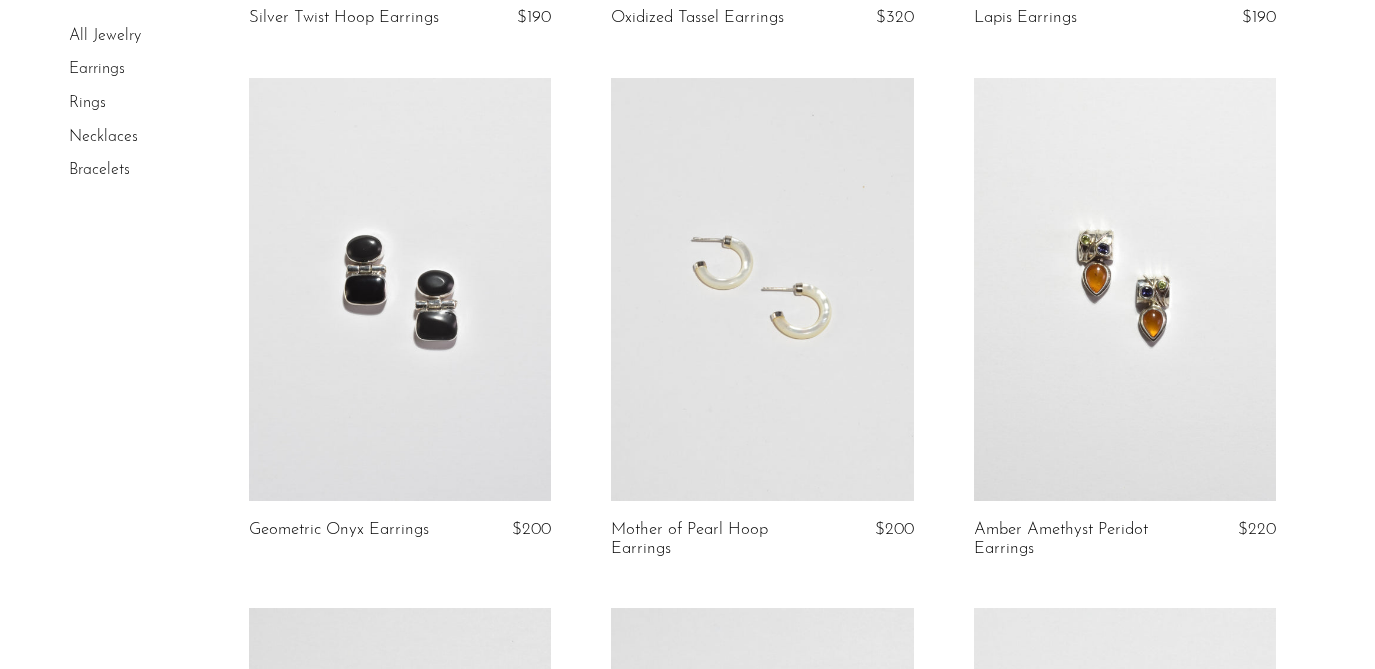 click at bounding box center (400, 289) 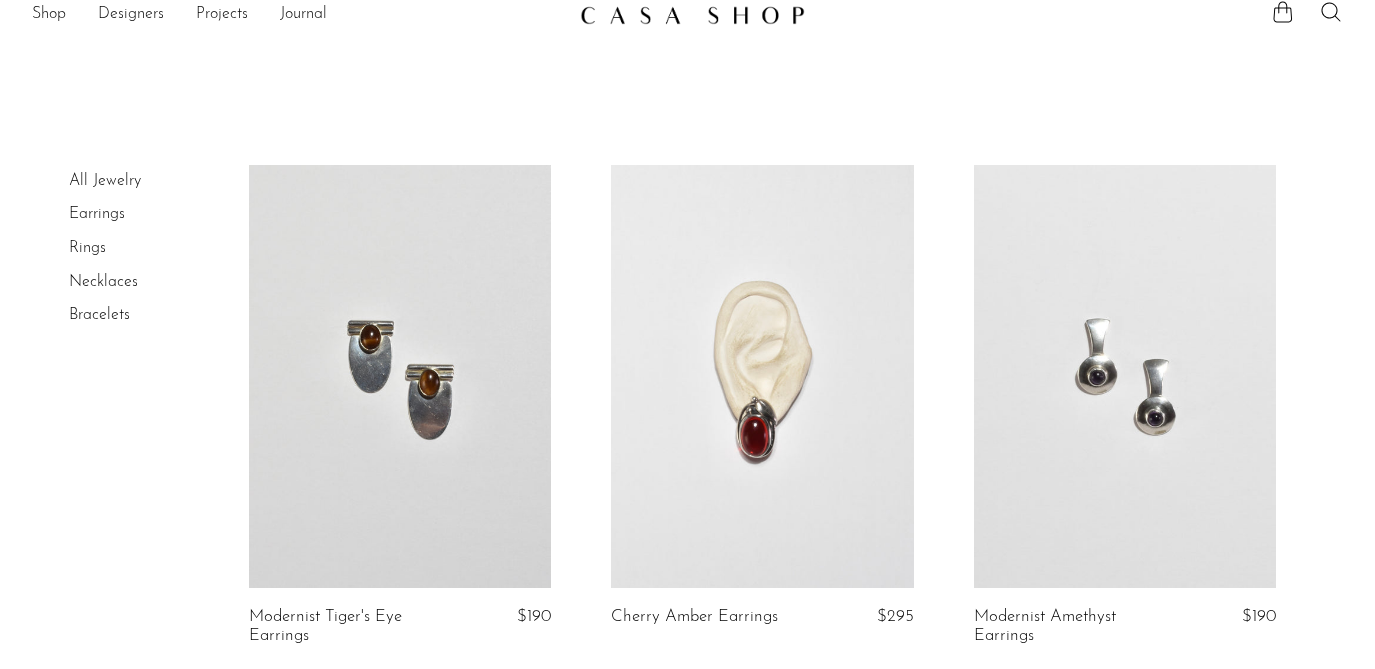 scroll, scrollTop: 0, scrollLeft: 0, axis: both 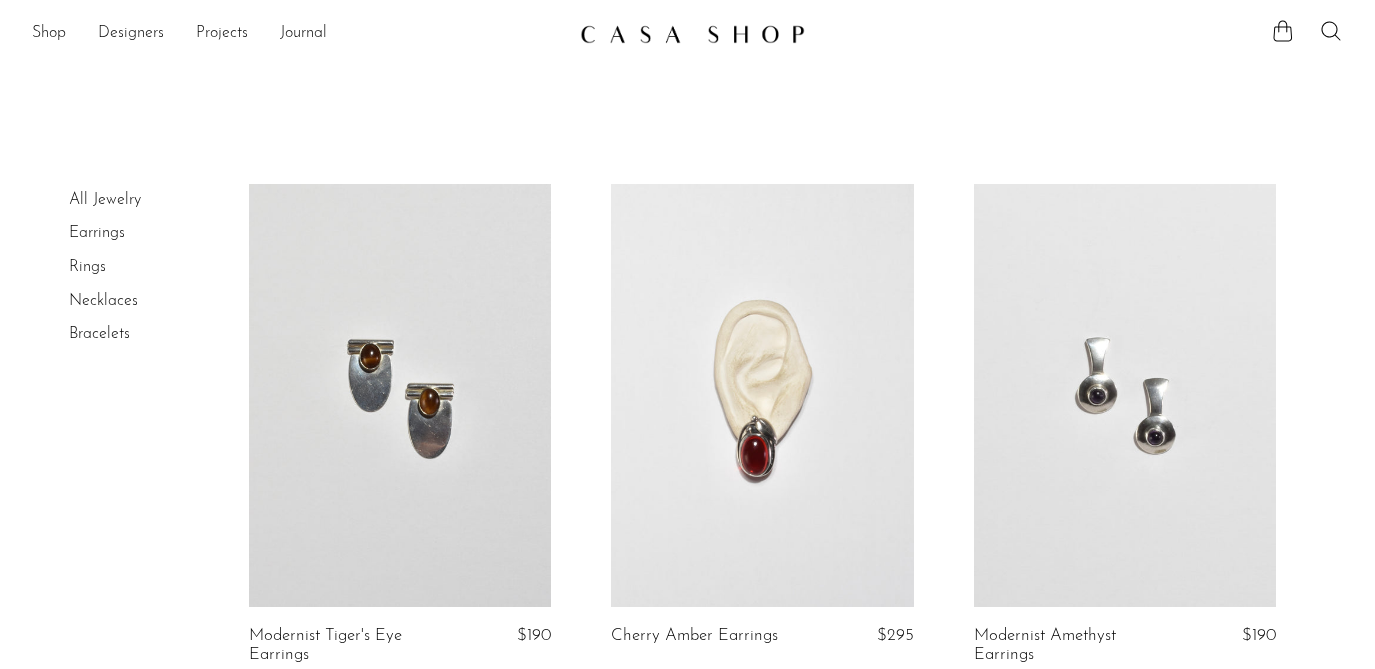 click on "Rings" at bounding box center (87, 267) 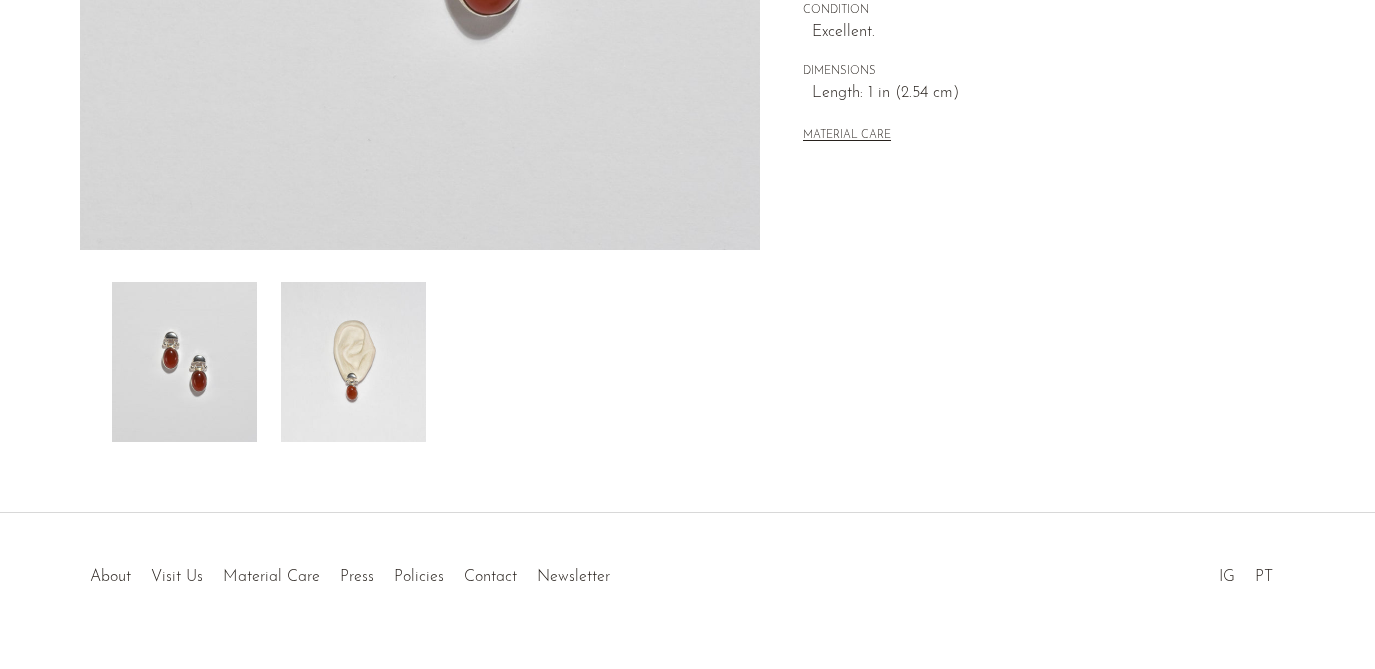 scroll, scrollTop: 633, scrollLeft: 0, axis: vertical 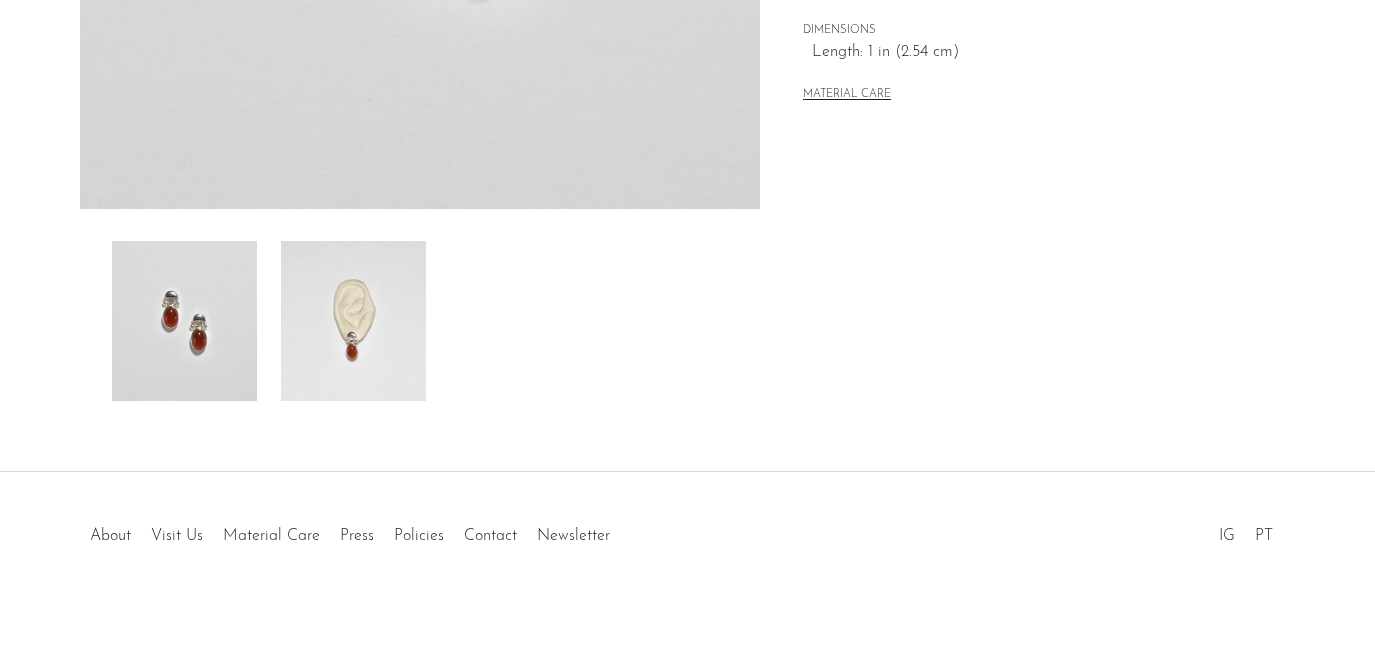 click at bounding box center (353, 321) 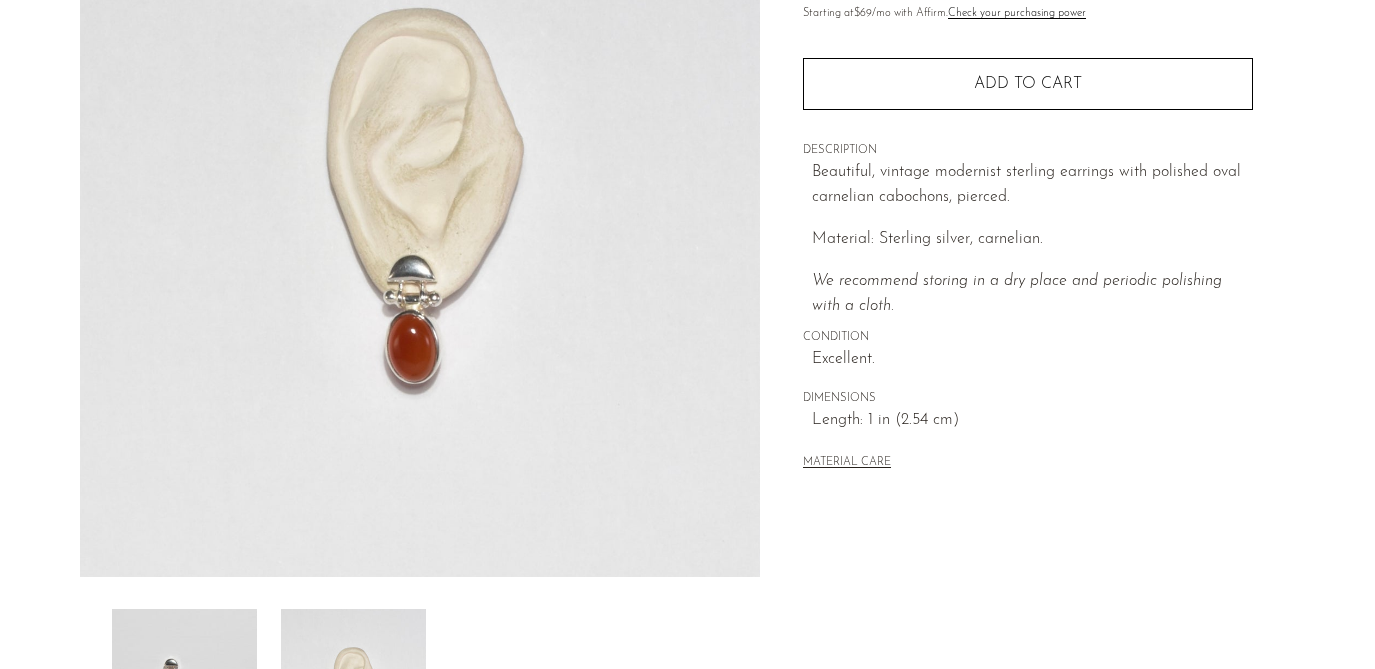 scroll, scrollTop: 264, scrollLeft: 0, axis: vertical 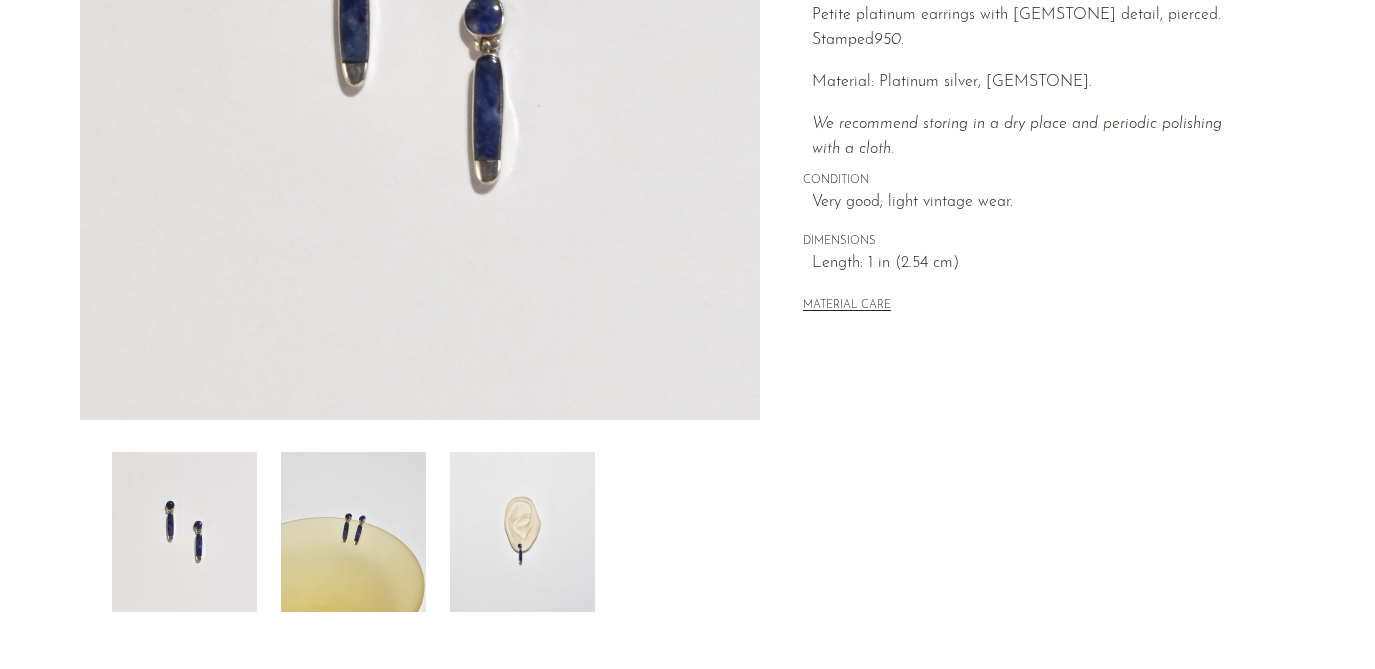click at bounding box center [353, 532] 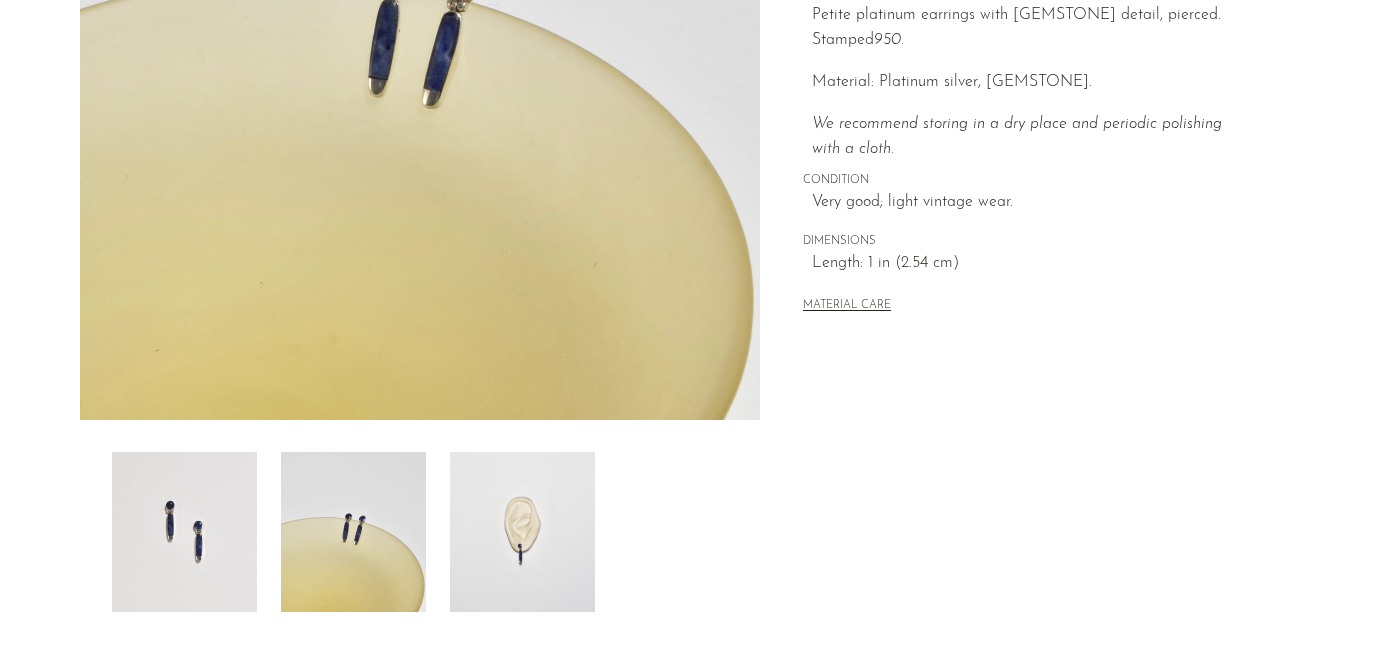 click at bounding box center [522, 532] 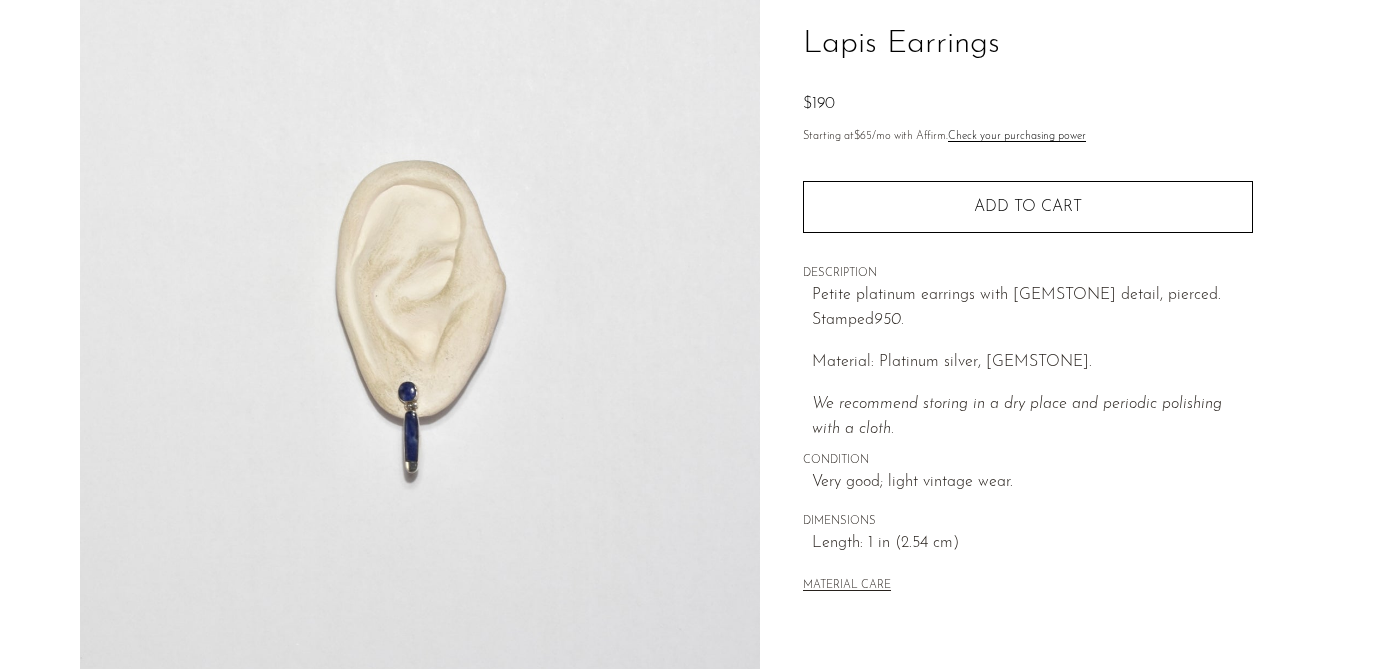 scroll, scrollTop: 49, scrollLeft: 0, axis: vertical 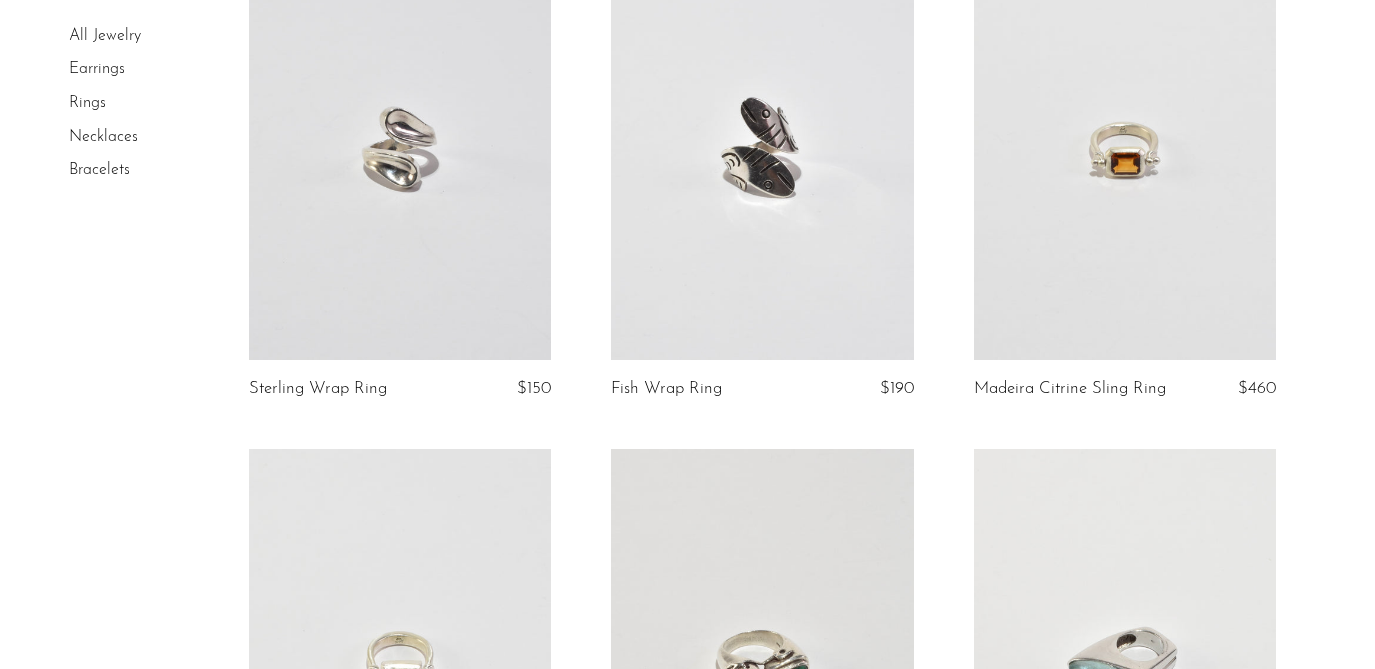 click on "Rings" at bounding box center [87, 103] 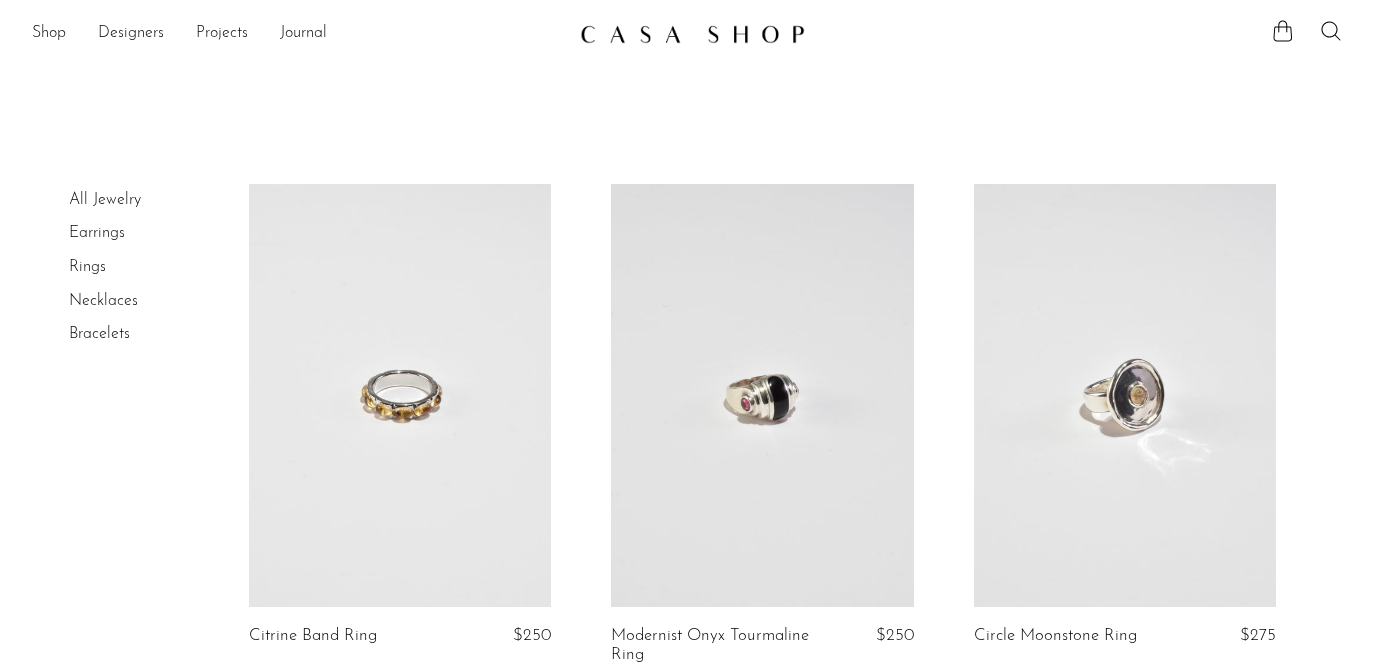 scroll, scrollTop: 0, scrollLeft: 0, axis: both 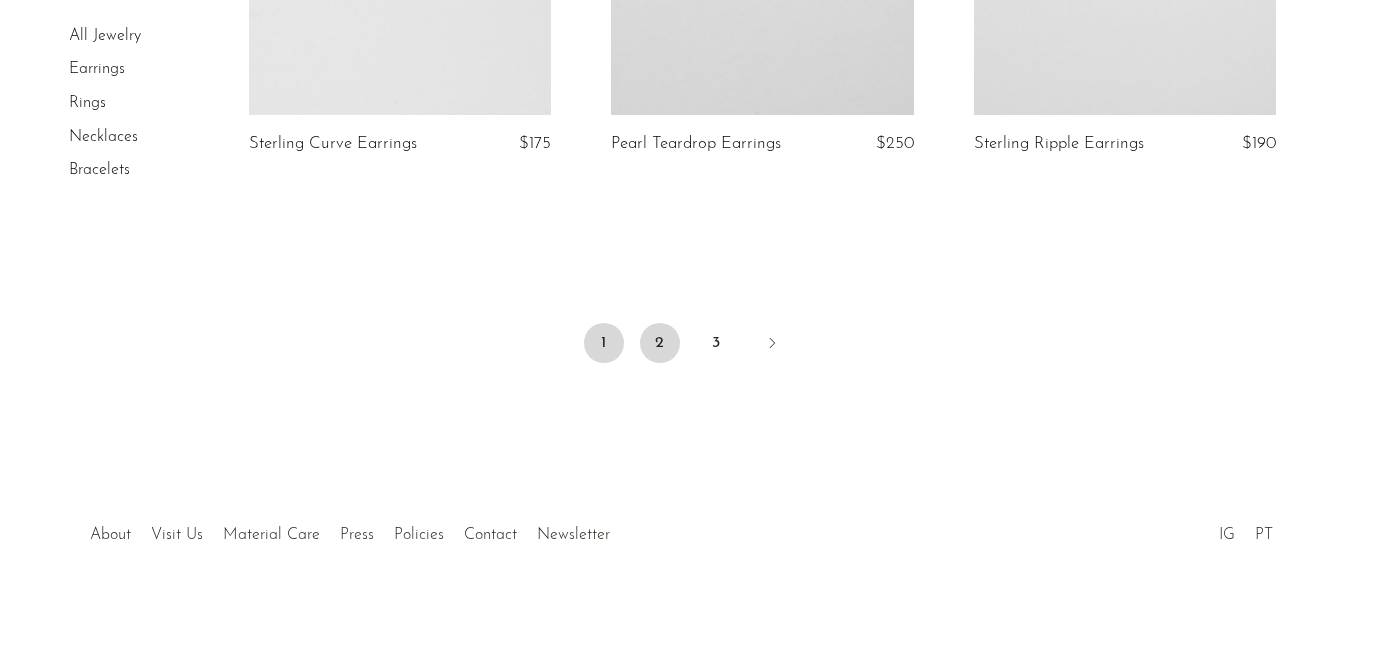 click on "2" at bounding box center (660, 343) 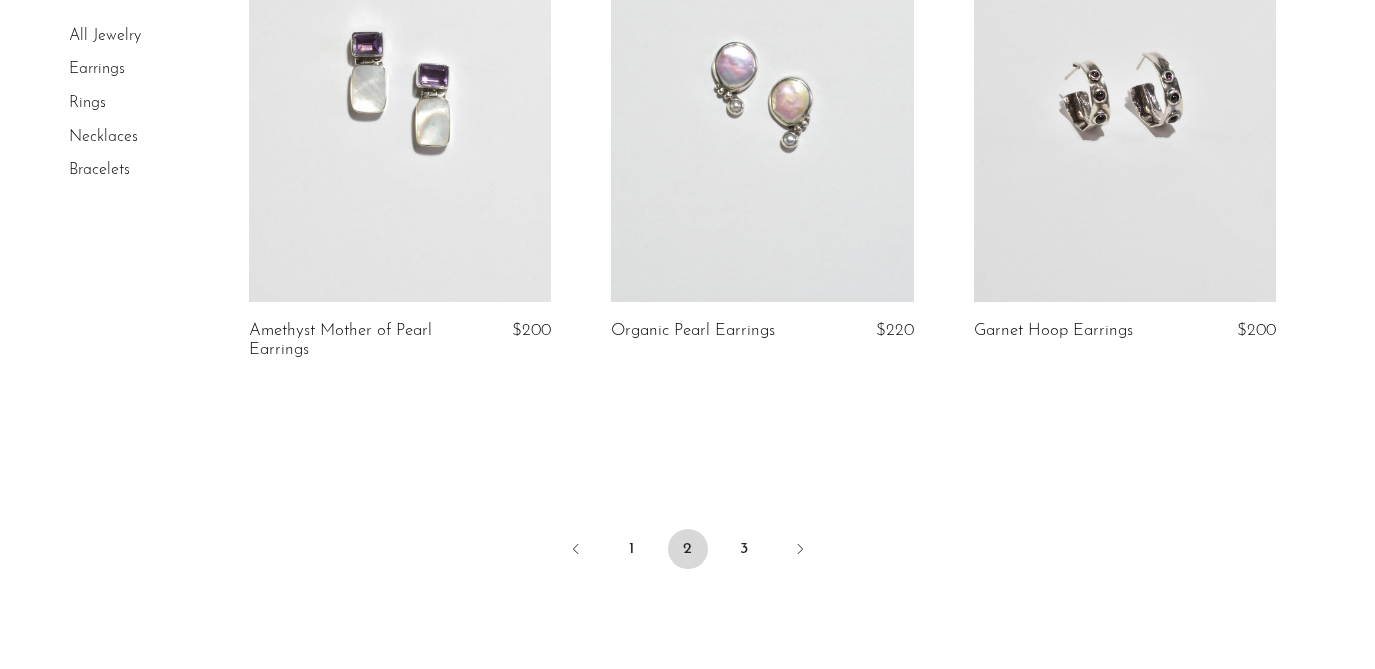 scroll, scrollTop: 6070, scrollLeft: 0, axis: vertical 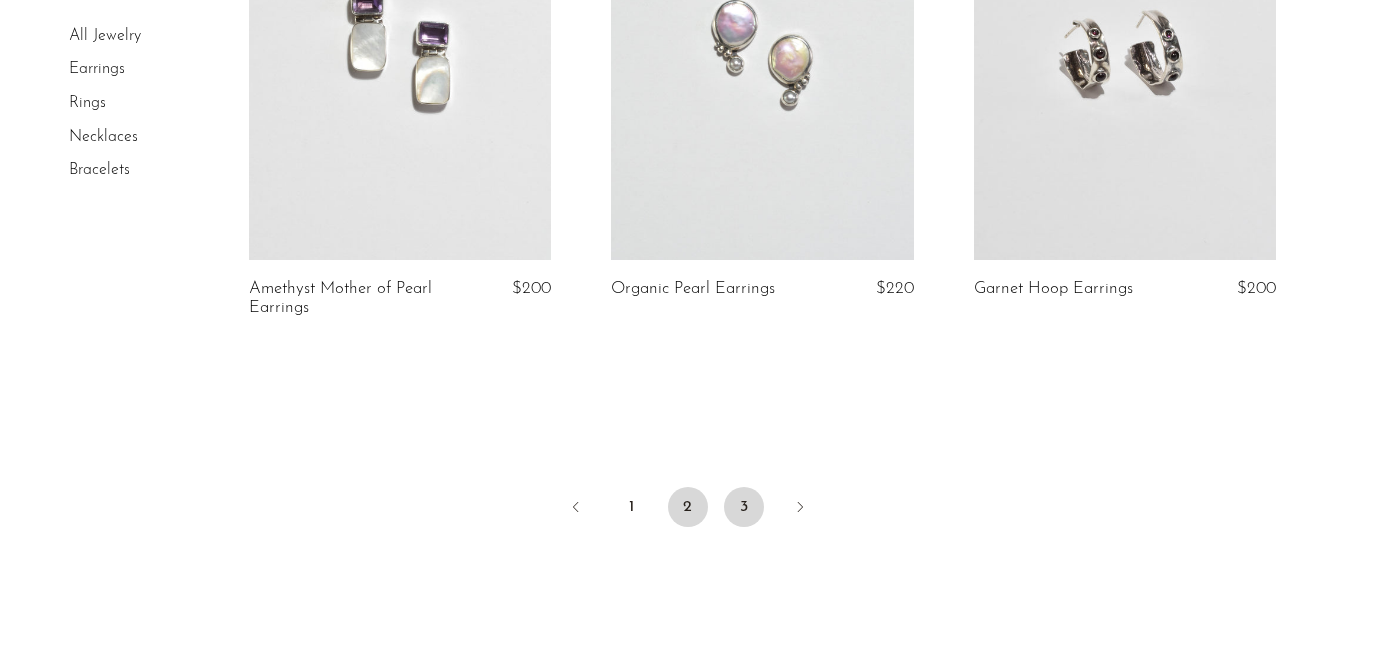 click on "3" at bounding box center [744, 507] 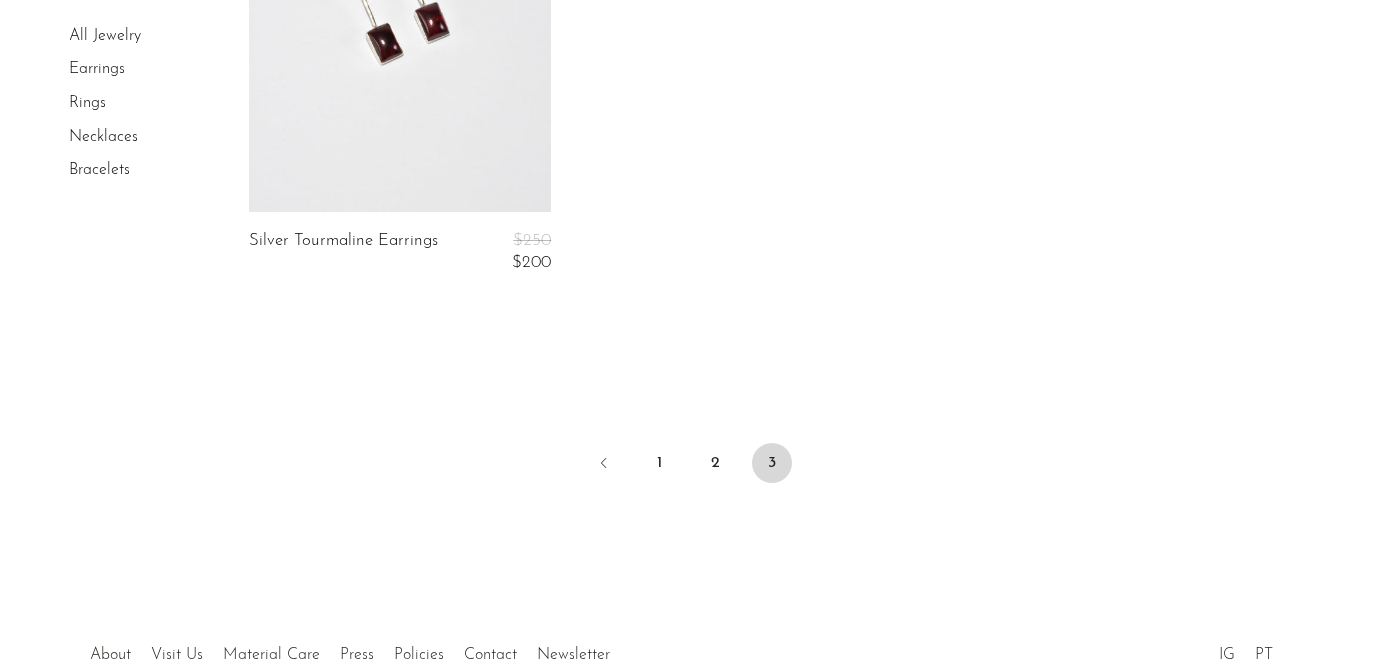 scroll, scrollTop: 3183, scrollLeft: 0, axis: vertical 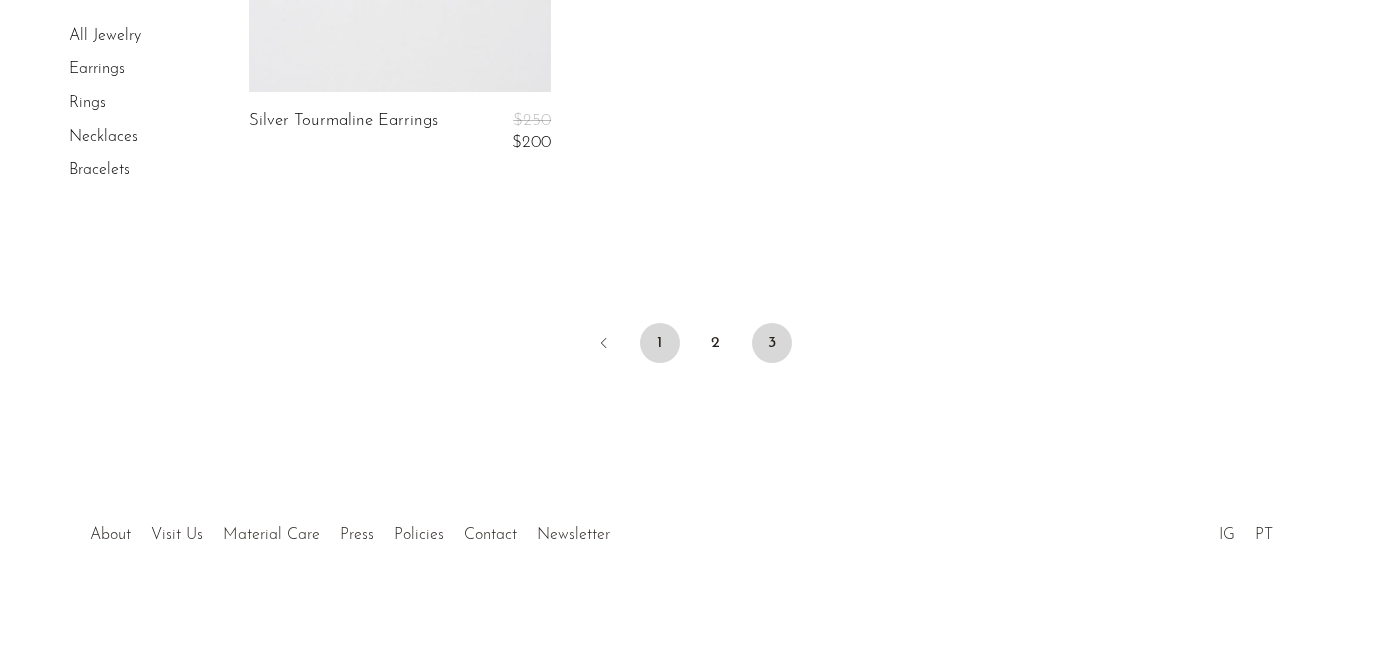 click on "1" at bounding box center [660, 343] 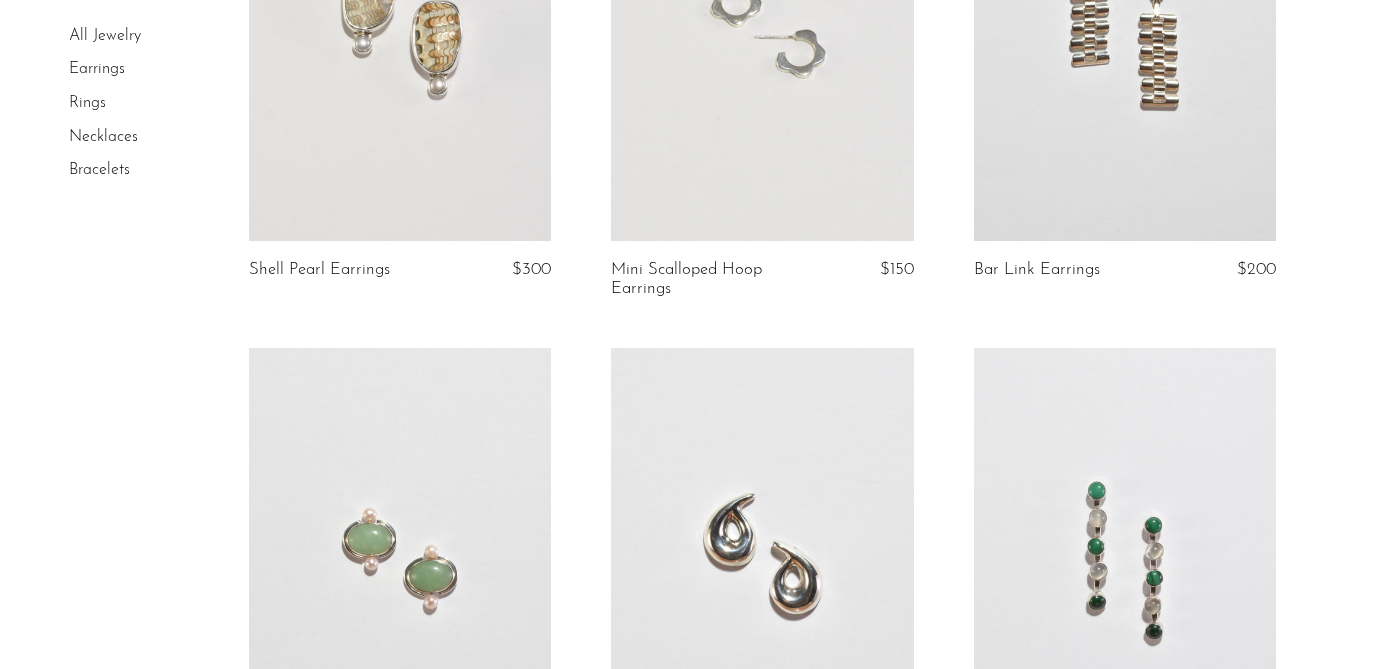 scroll, scrollTop: 0, scrollLeft: 0, axis: both 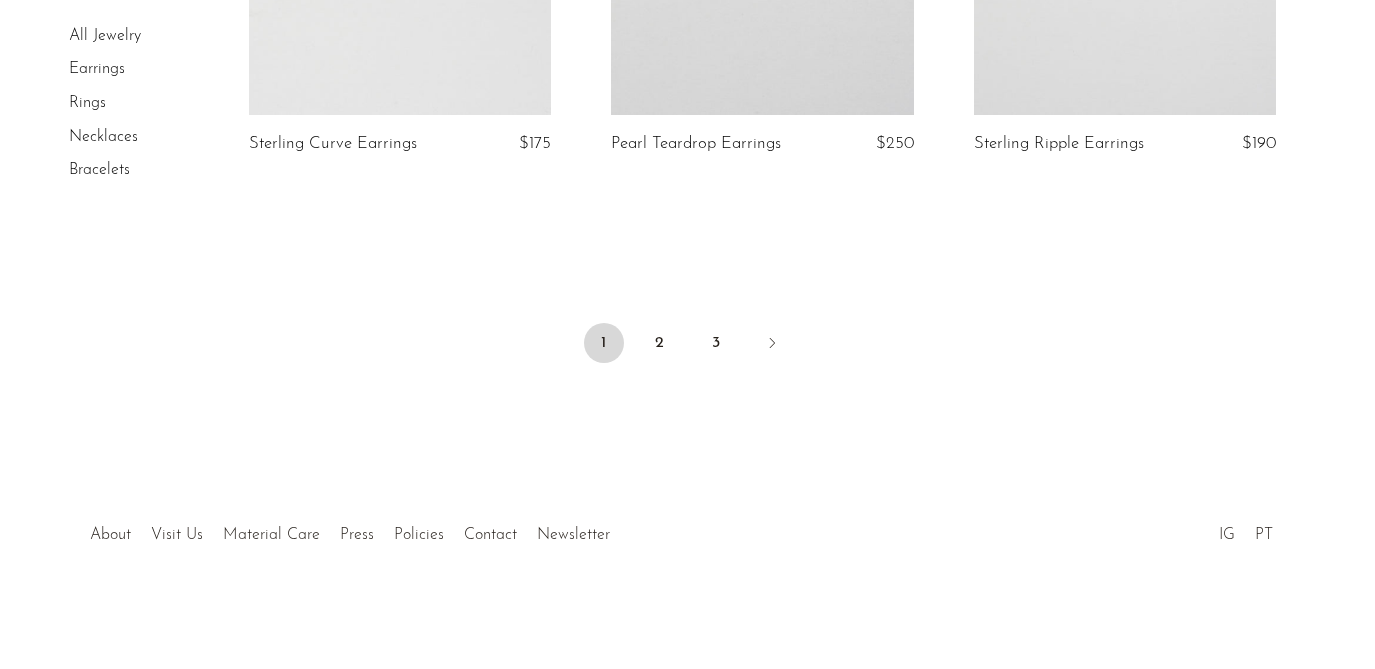 click on "1
2
3" at bounding box center [688, 345] 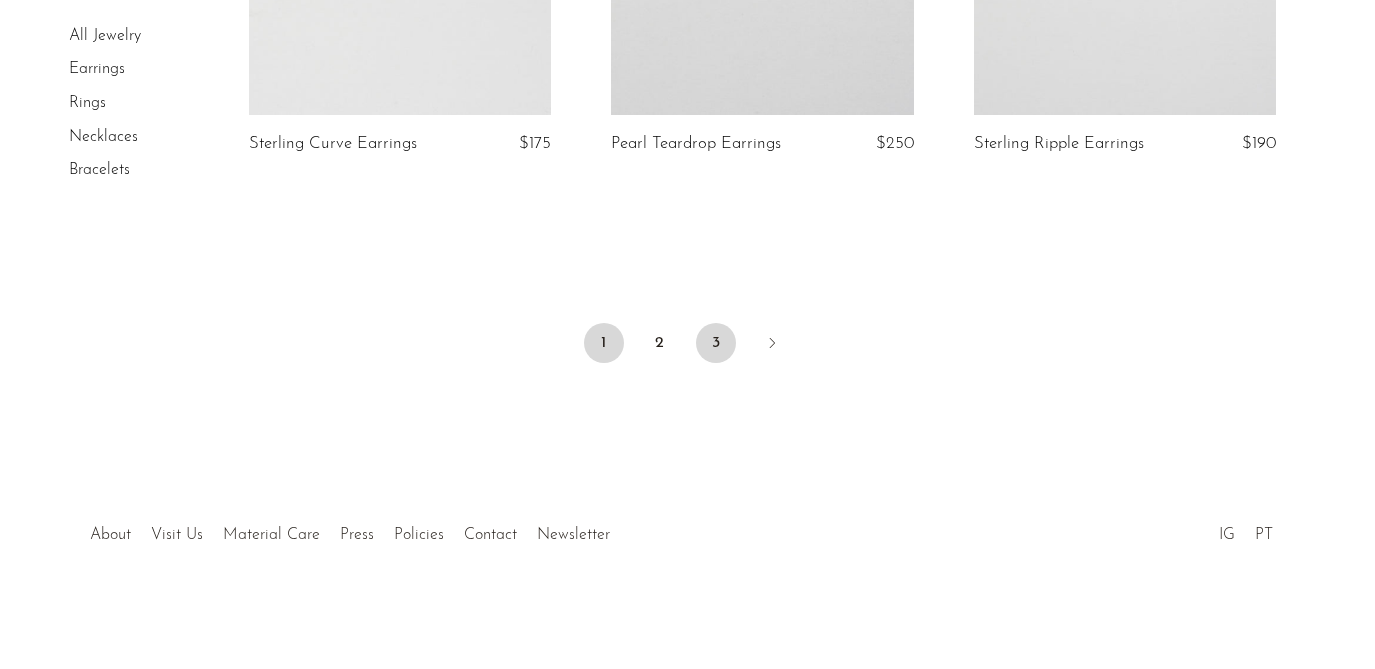 click on "3" at bounding box center [716, 343] 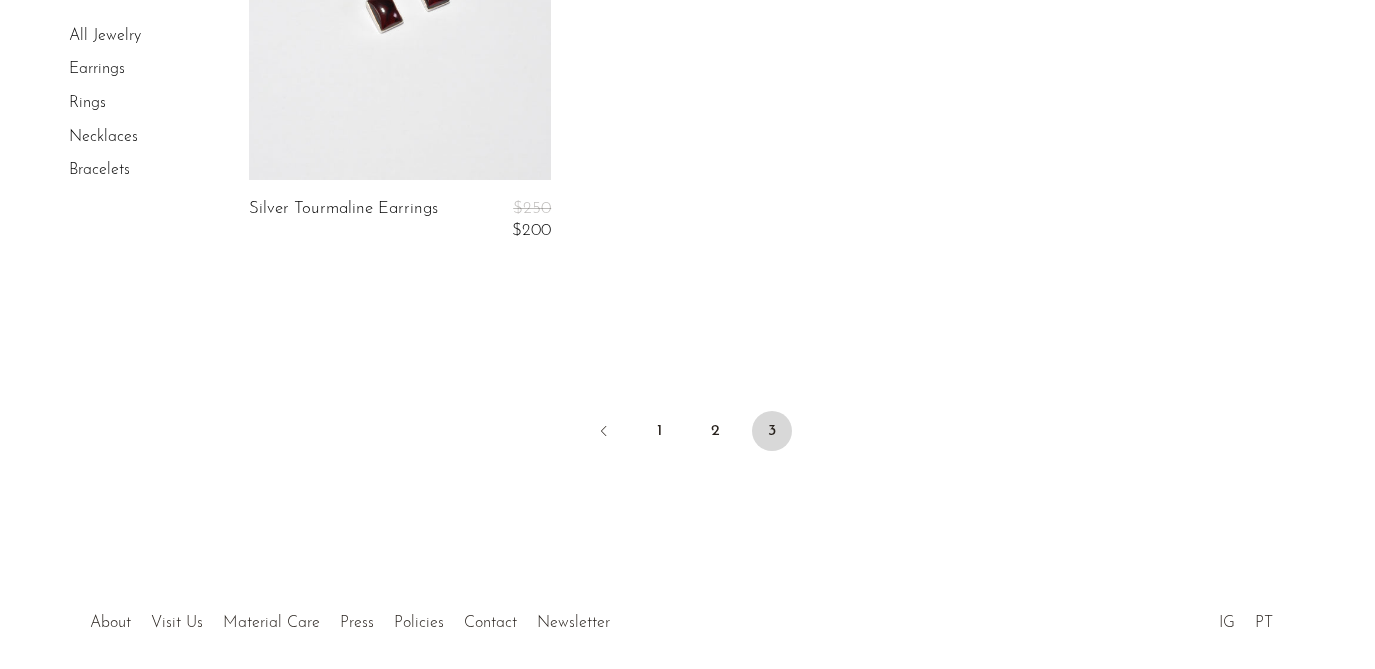 scroll, scrollTop: 3109, scrollLeft: 0, axis: vertical 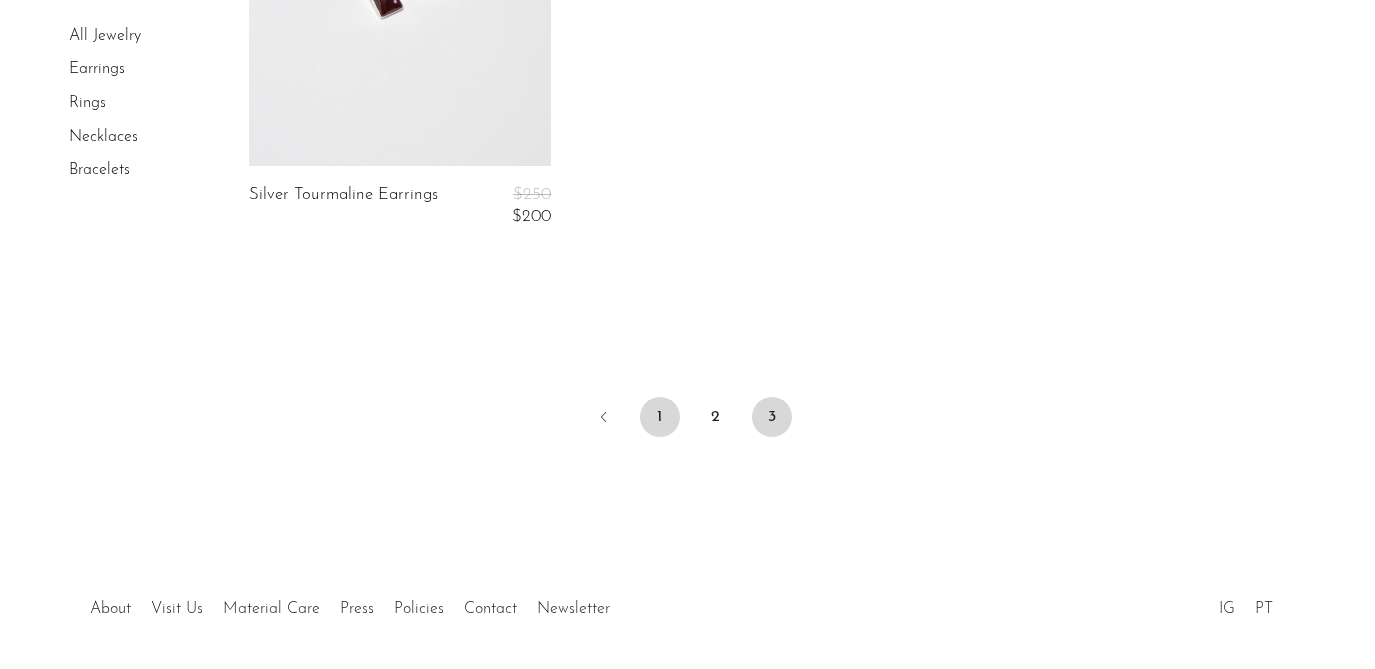 click on "1" at bounding box center [660, 417] 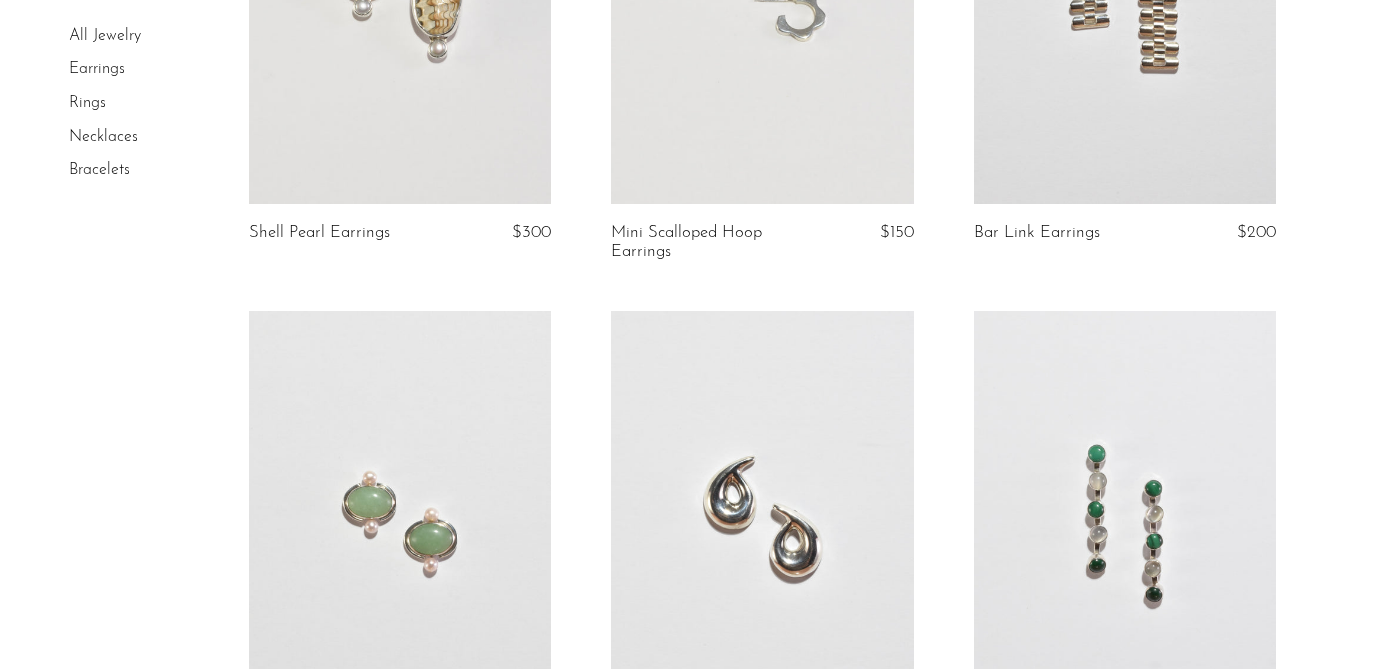 scroll, scrollTop: 494, scrollLeft: 0, axis: vertical 